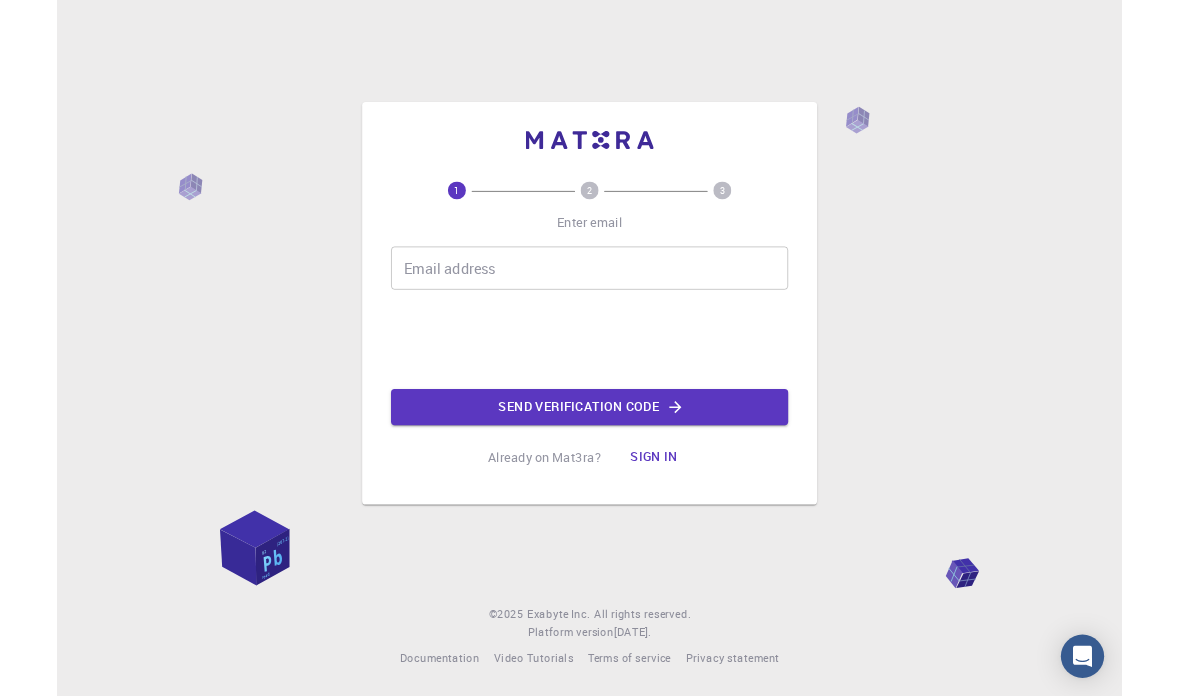 scroll, scrollTop: 0, scrollLeft: 0, axis: both 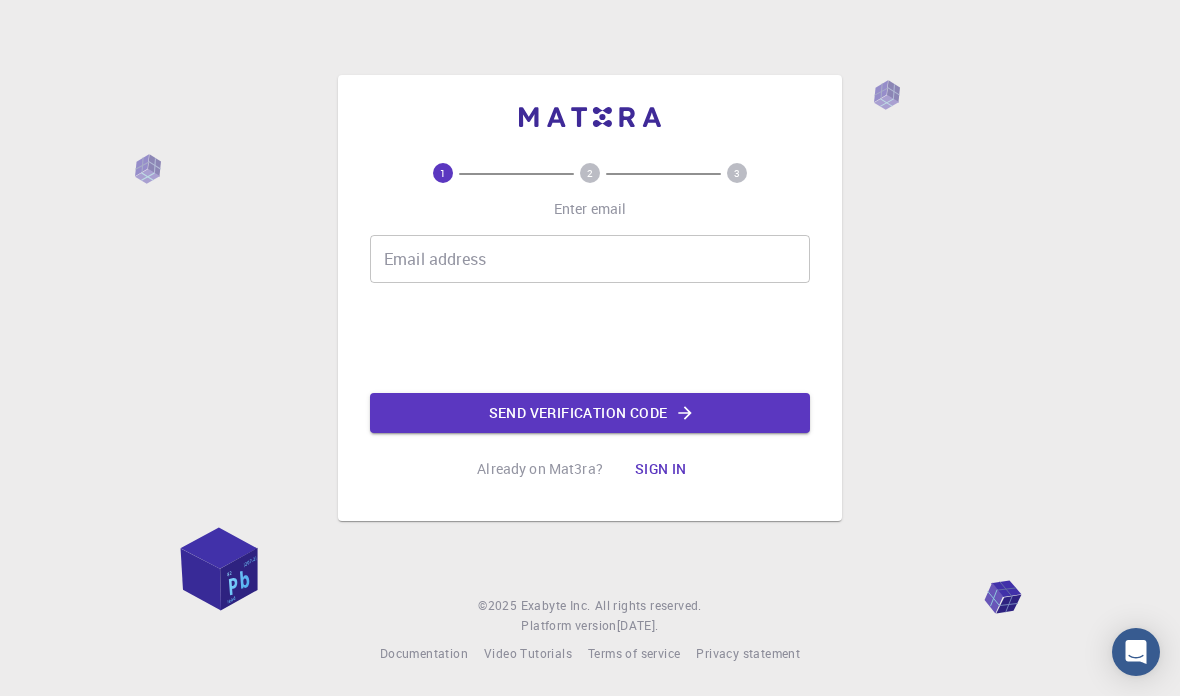 click on "Email address Email address" at bounding box center [590, 259] 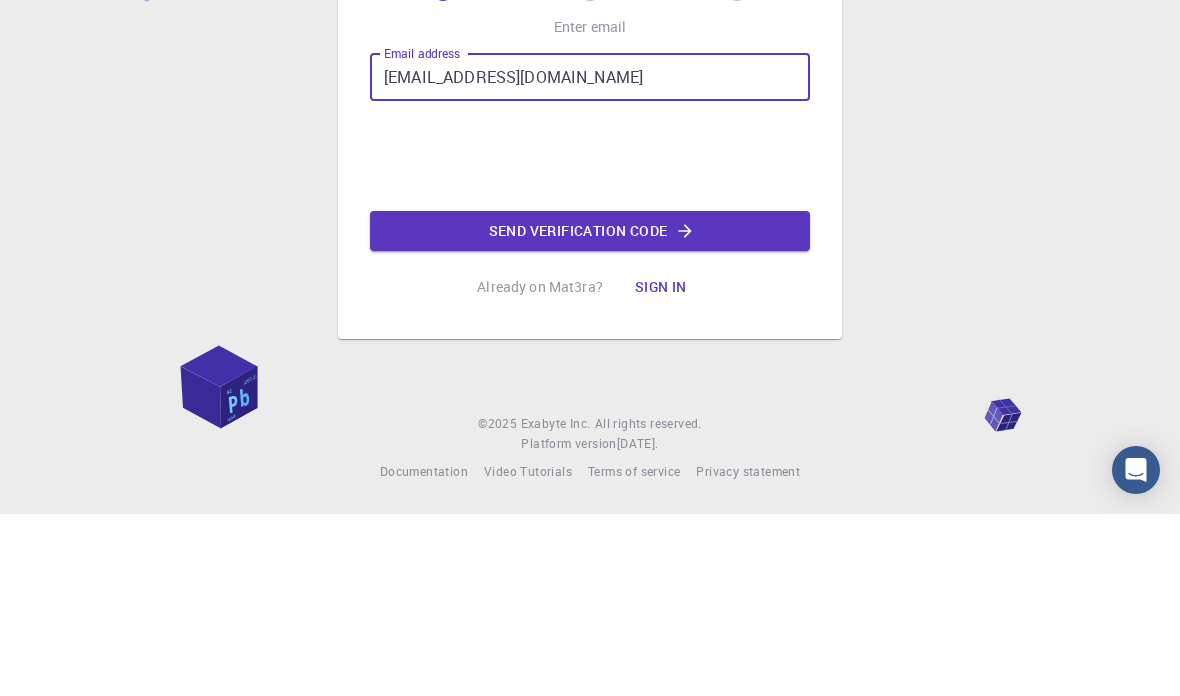 type on "[EMAIL_ADDRESS][DOMAIN_NAME]" 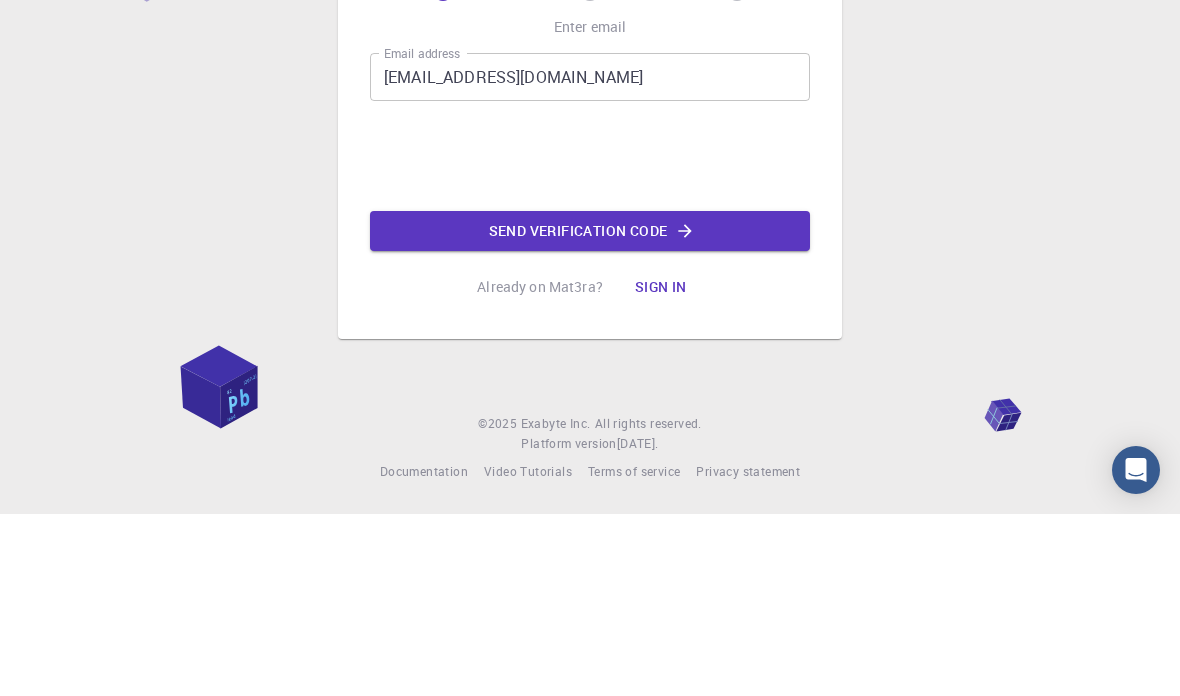 scroll, scrollTop: 80, scrollLeft: 0, axis: vertical 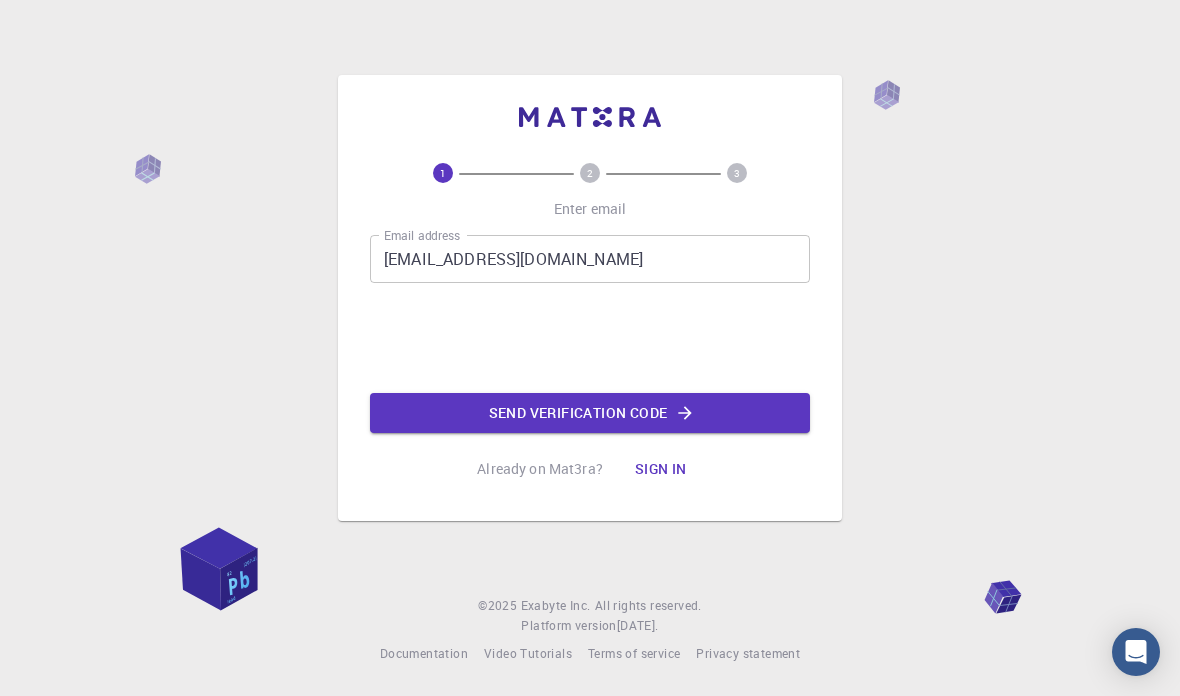 click on "Send verification code" 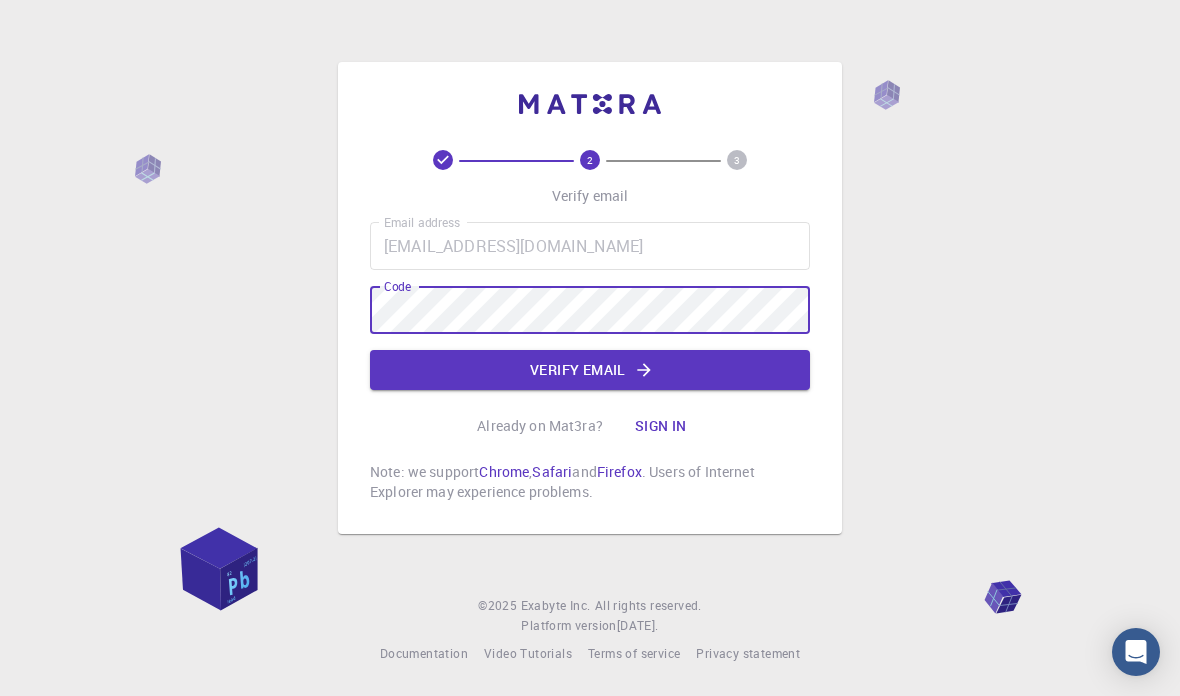 click on "2 3 Verify email Email address [EMAIL_ADDRESS][DOMAIN_NAME] Email address Code Code Verify email Already on Mat3ra? Sign in Note: we support  Chrome ,  Safari  and  Firefox . Users of Internet Explorer may experience problems. ©  2025   Exabyte Inc.   All rights reserved. Platform version  [DATE] . Documentation Video Tutorials Terms of service Privacy statement" at bounding box center [590, 348] 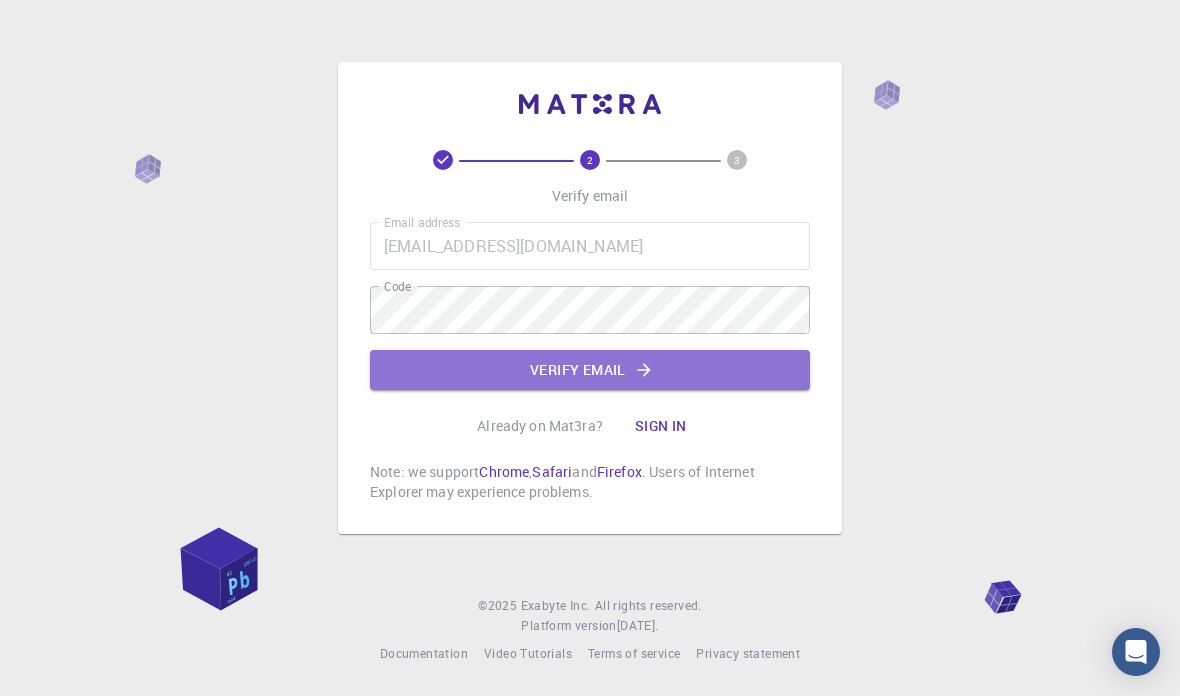 click on "Verify email" 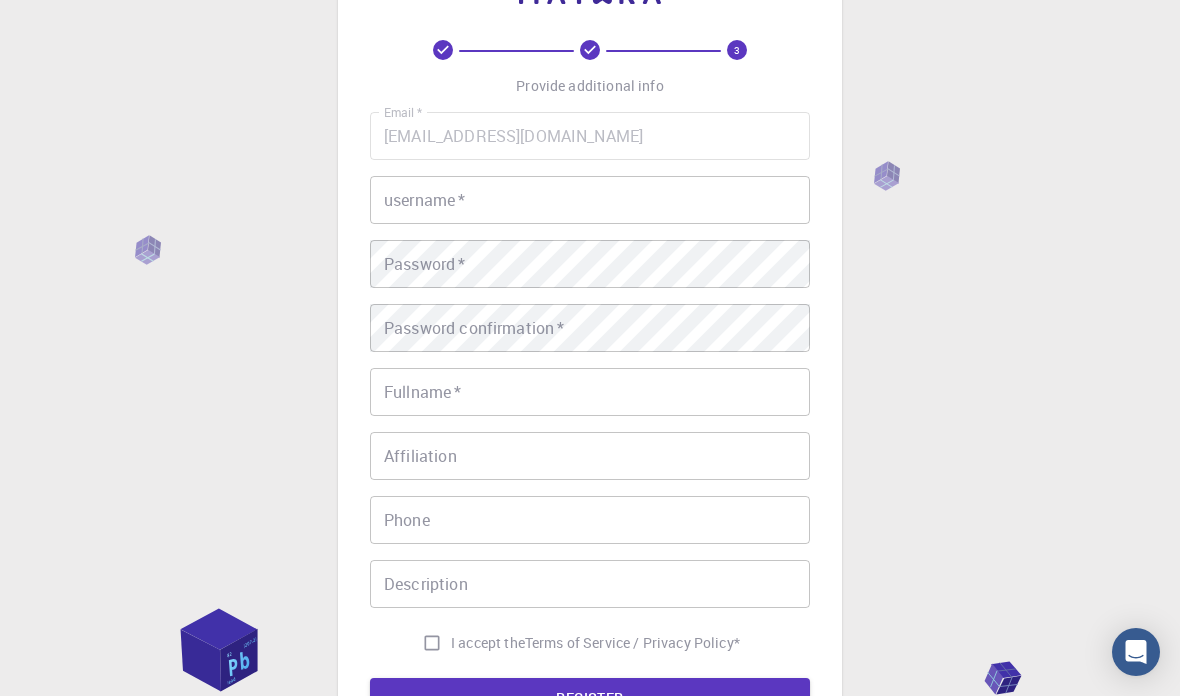click on "username   *" at bounding box center (590, 200) 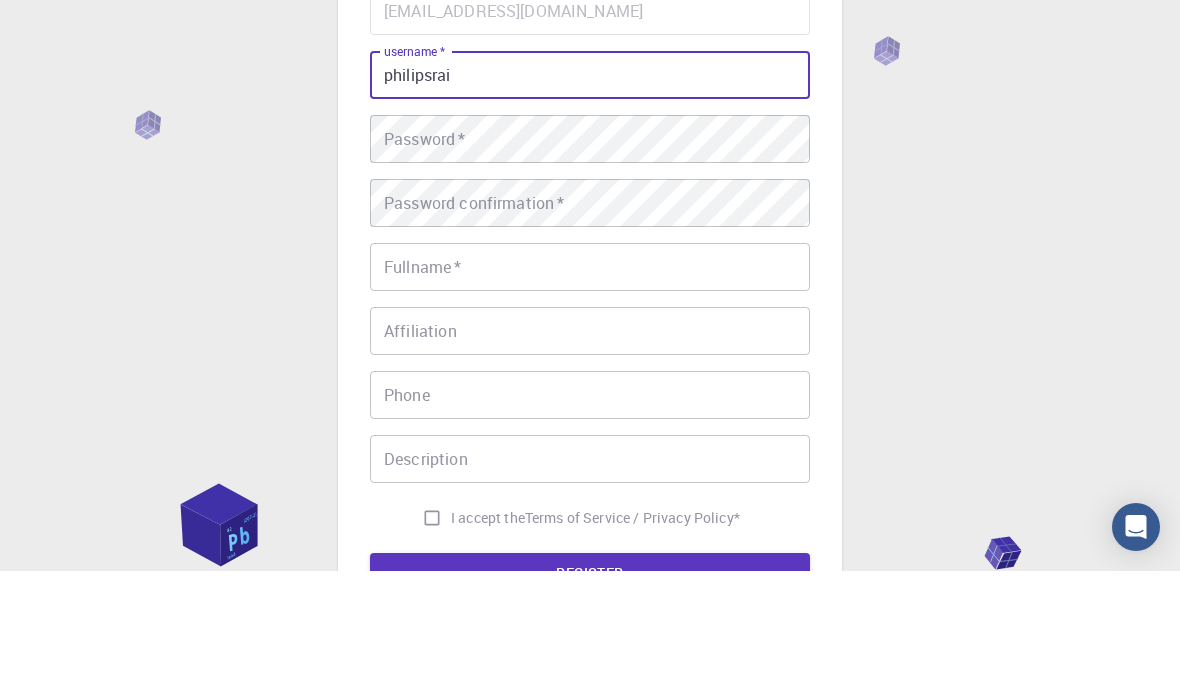 type on "philipsrai" 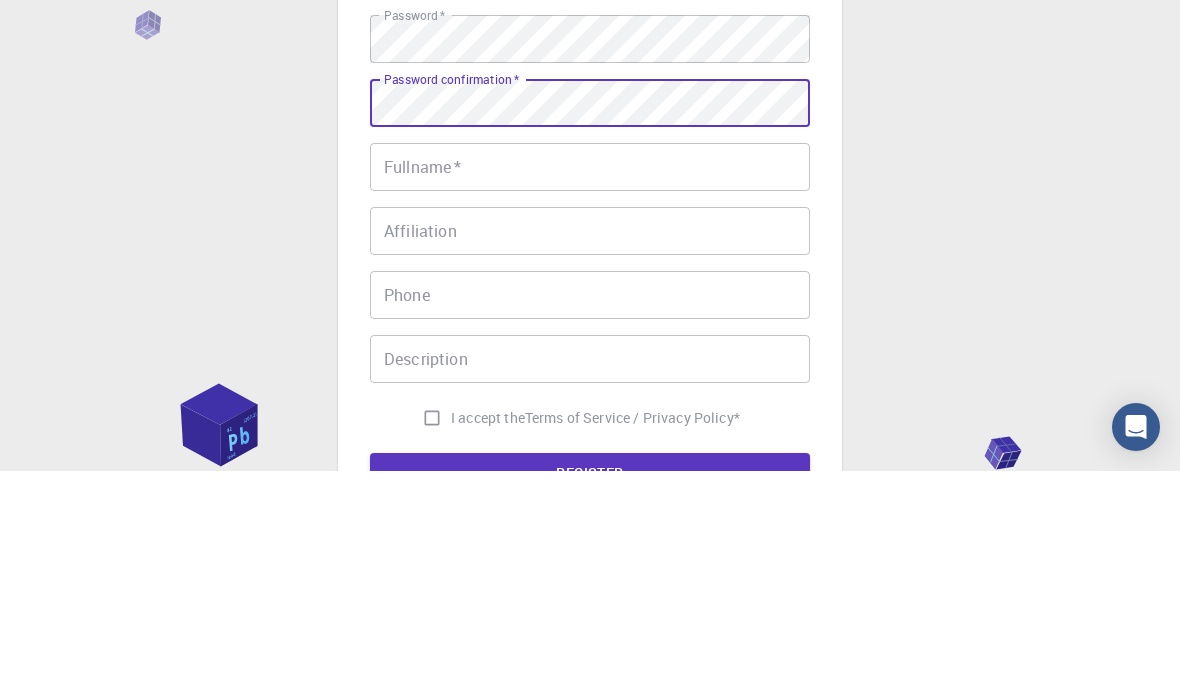 click on "Fullname   *" at bounding box center (590, 392) 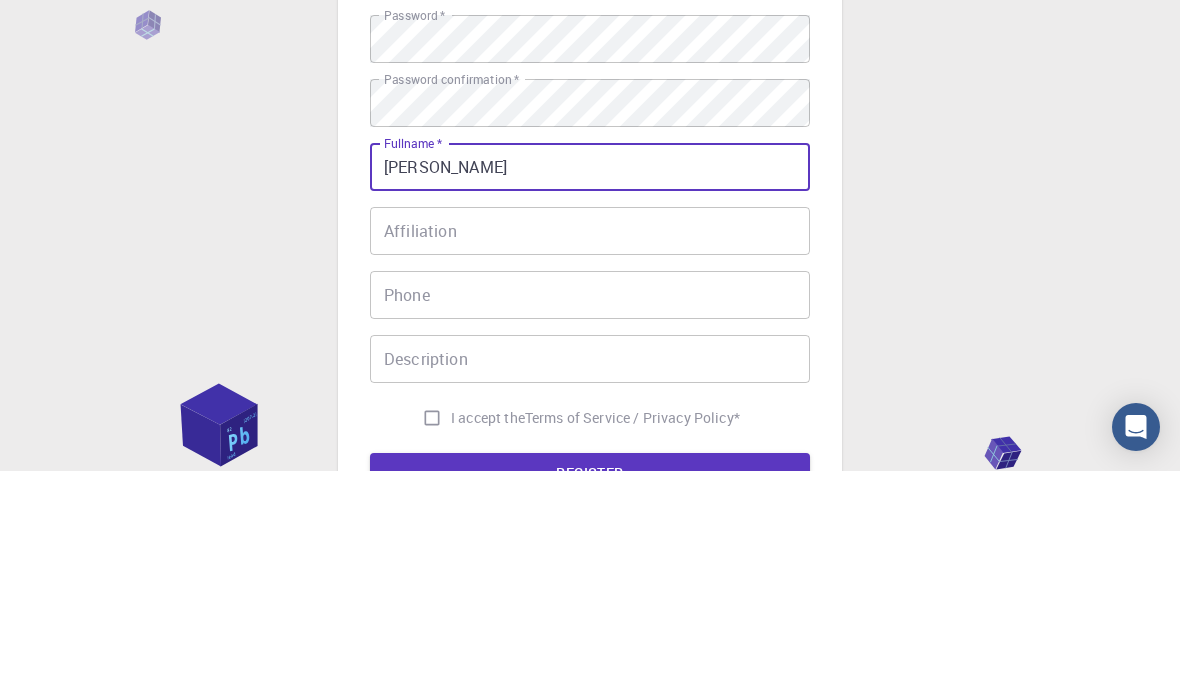 type on "[PERSON_NAME]" 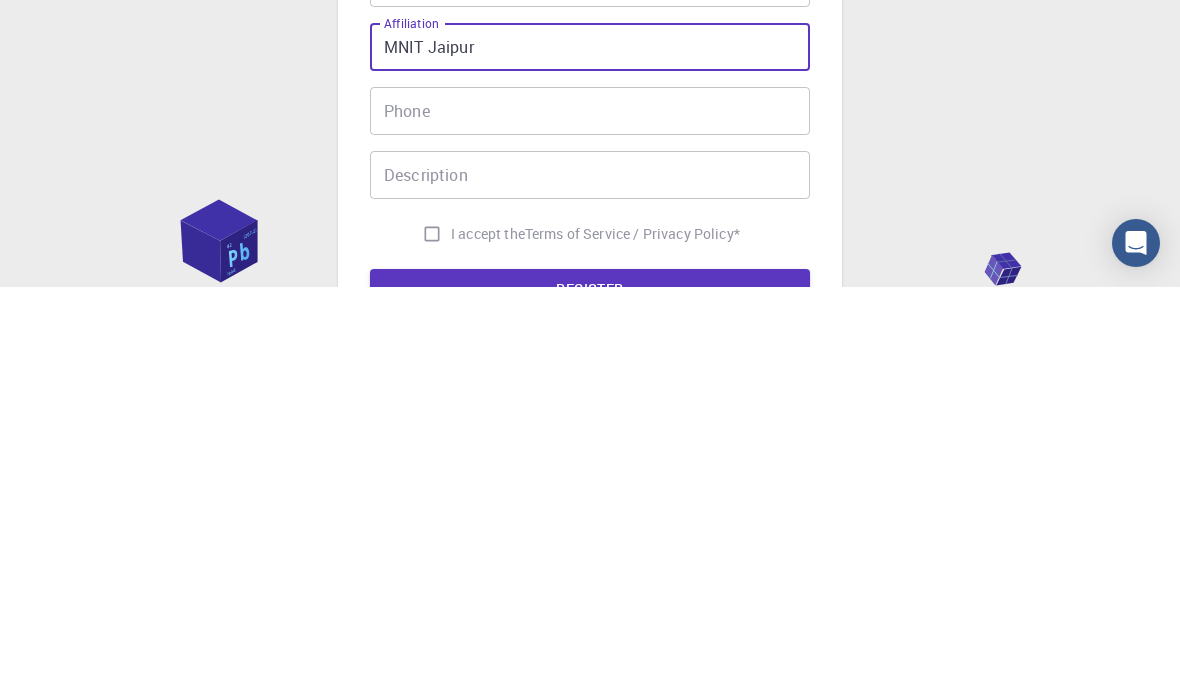 type on "MNIT Jaipur" 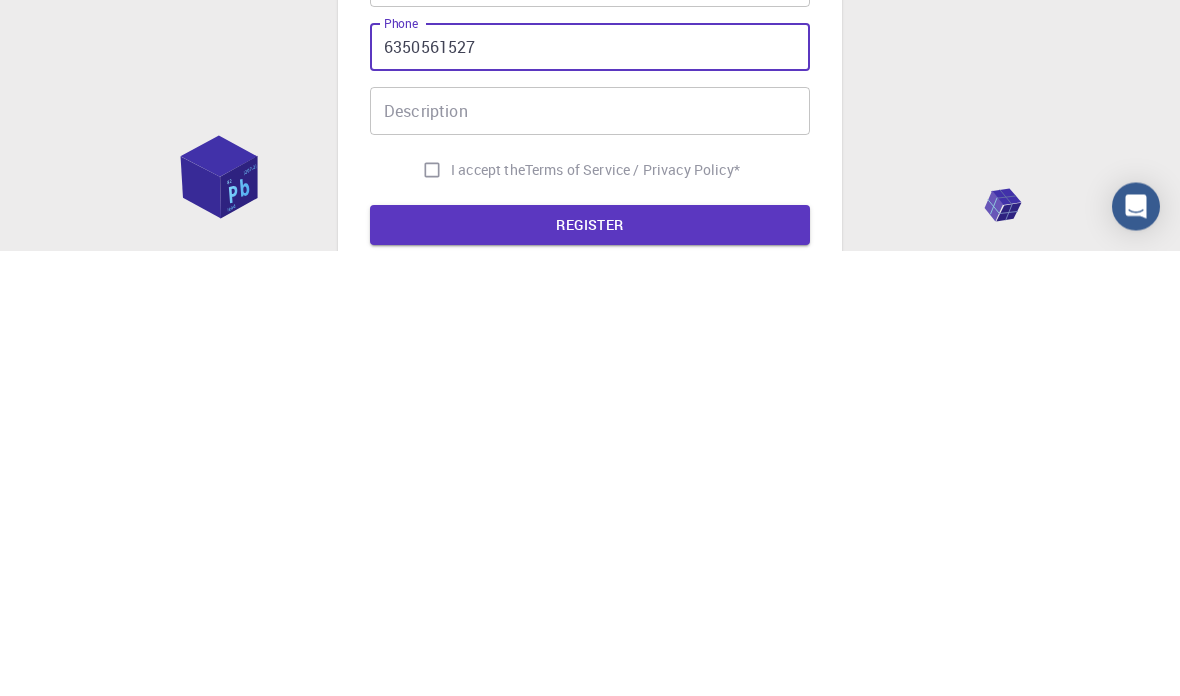 scroll, scrollTop: 137, scrollLeft: 0, axis: vertical 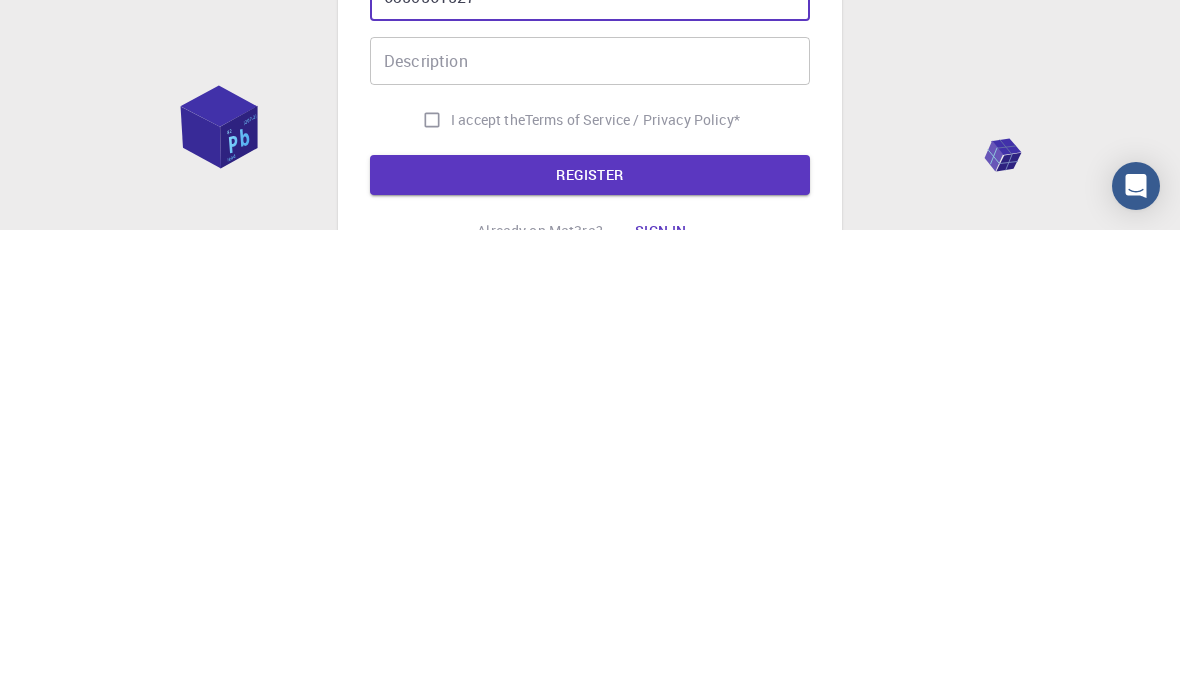 type on "6350561527" 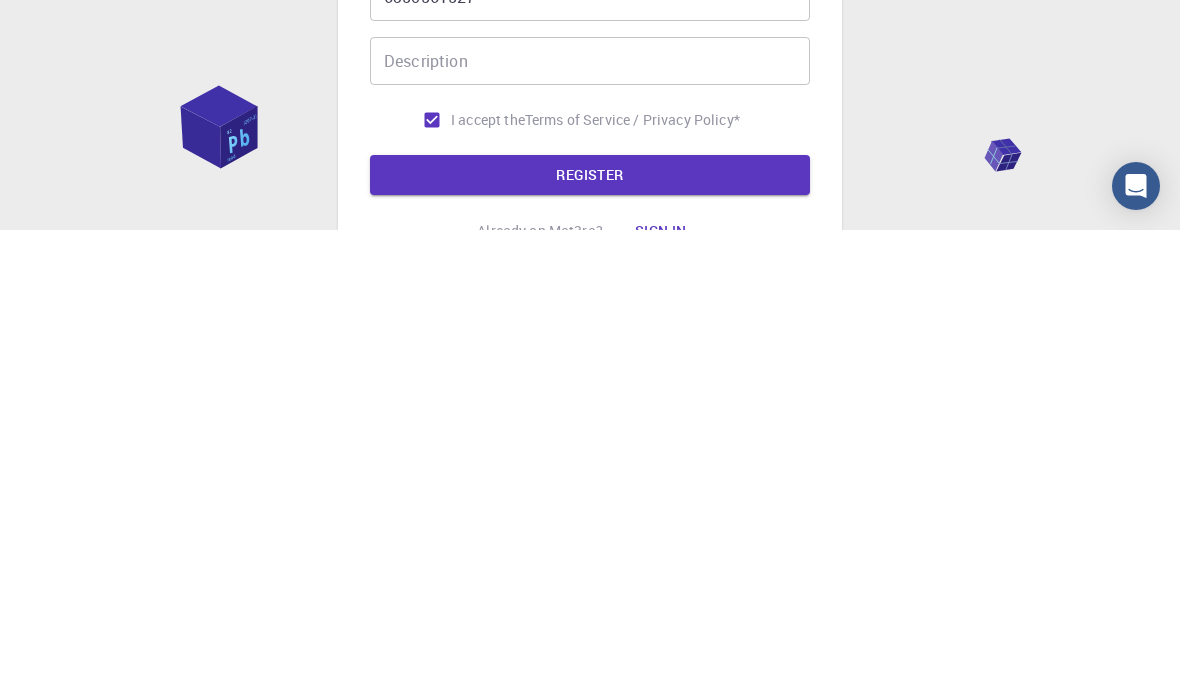 scroll, scrollTop: 325, scrollLeft: 0, axis: vertical 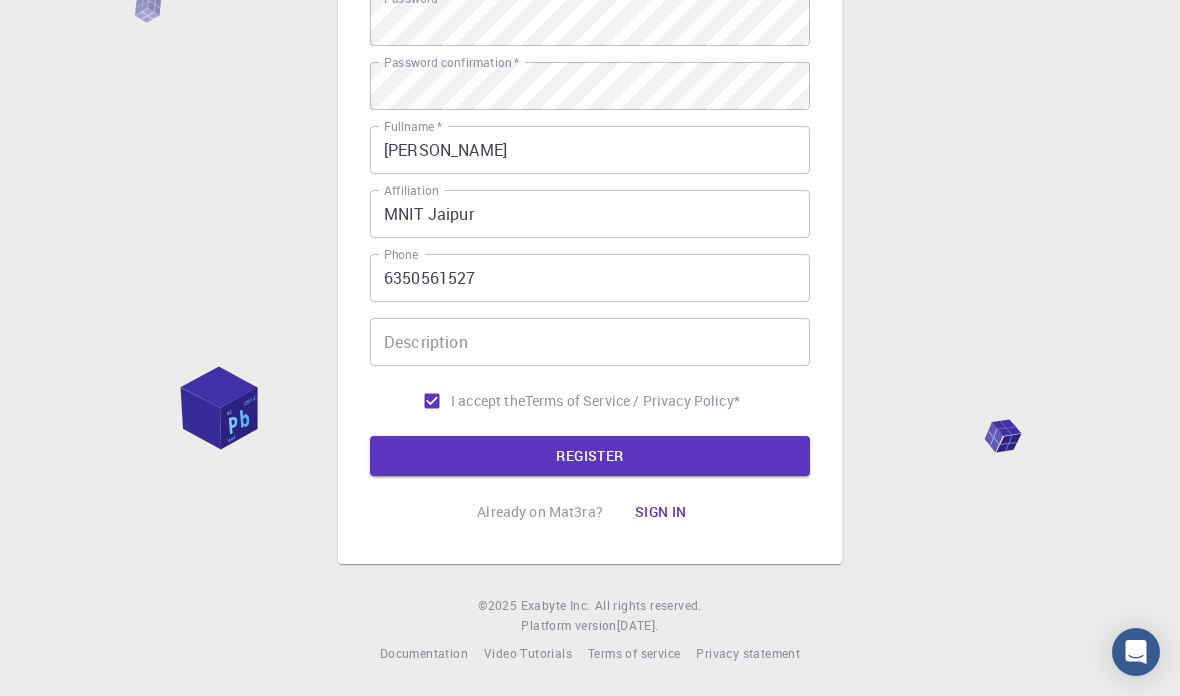 click on "REGISTER" at bounding box center [590, 456] 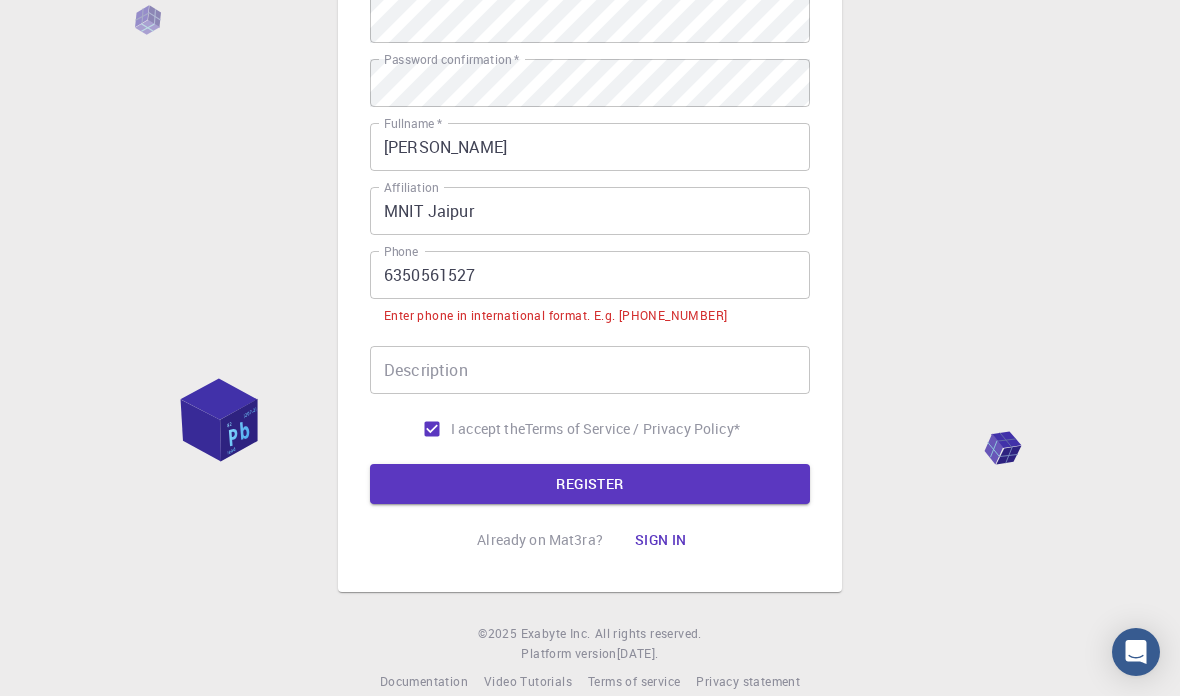 click on "6350561527" at bounding box center (590, 275) 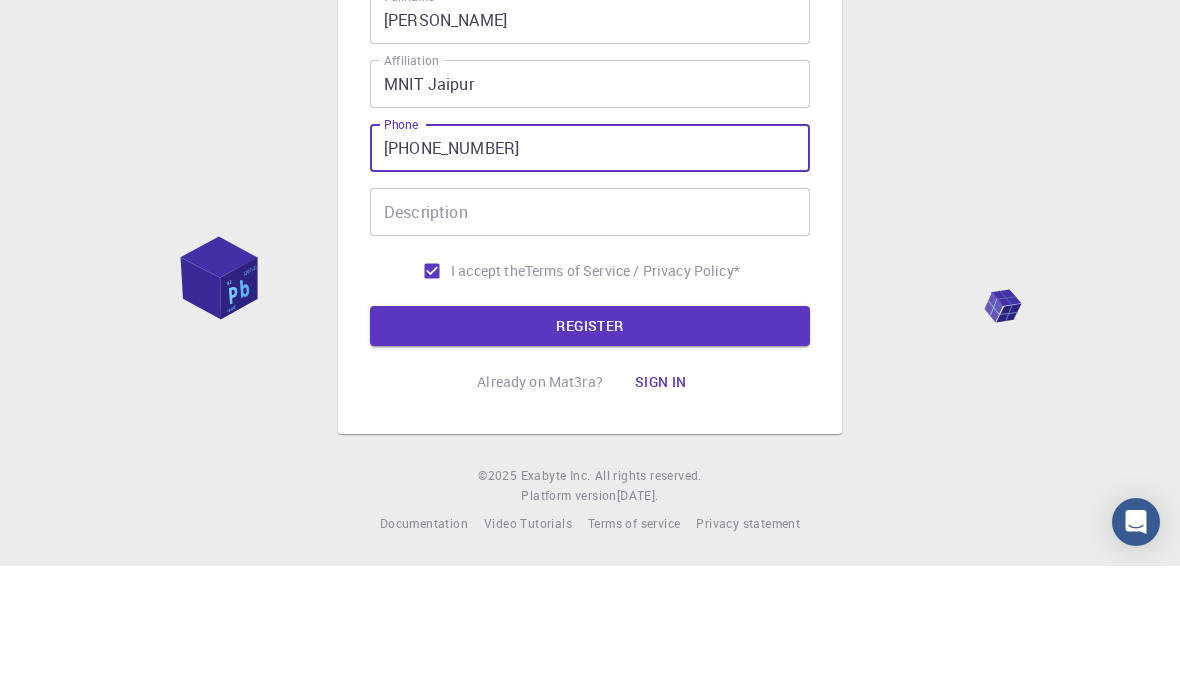 click on "[PHONE_NUMBER]" at bounding box center [590, 278] 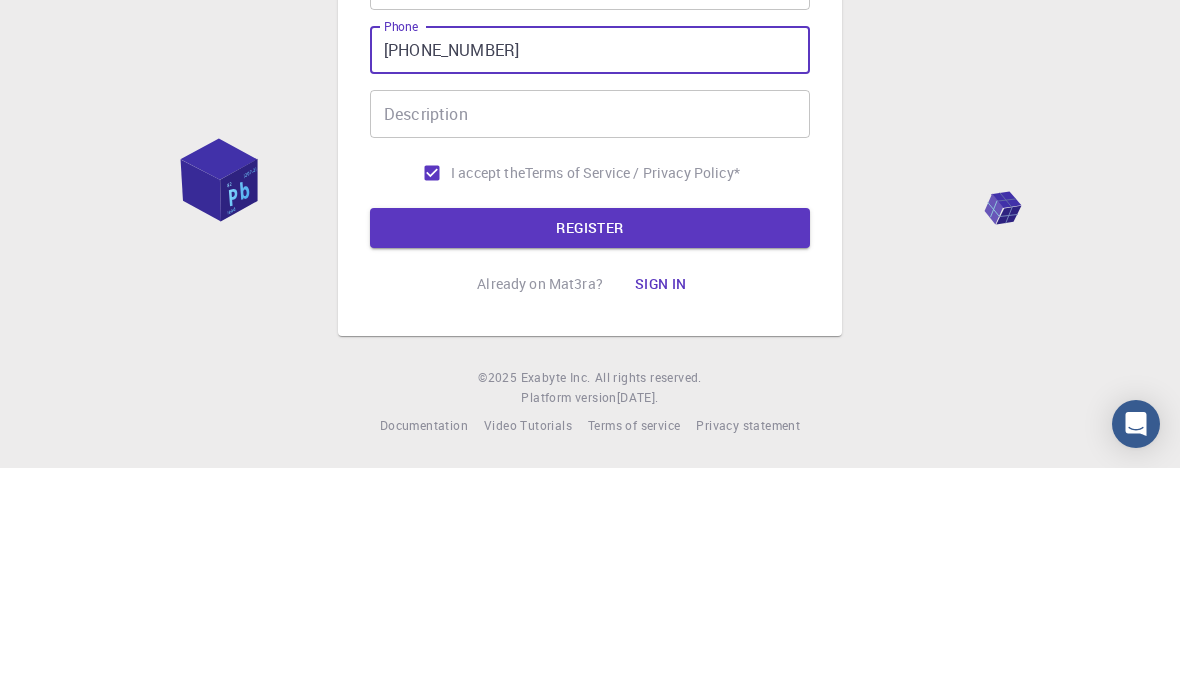 click on "REGISTER" at bounding box center [590, 456] 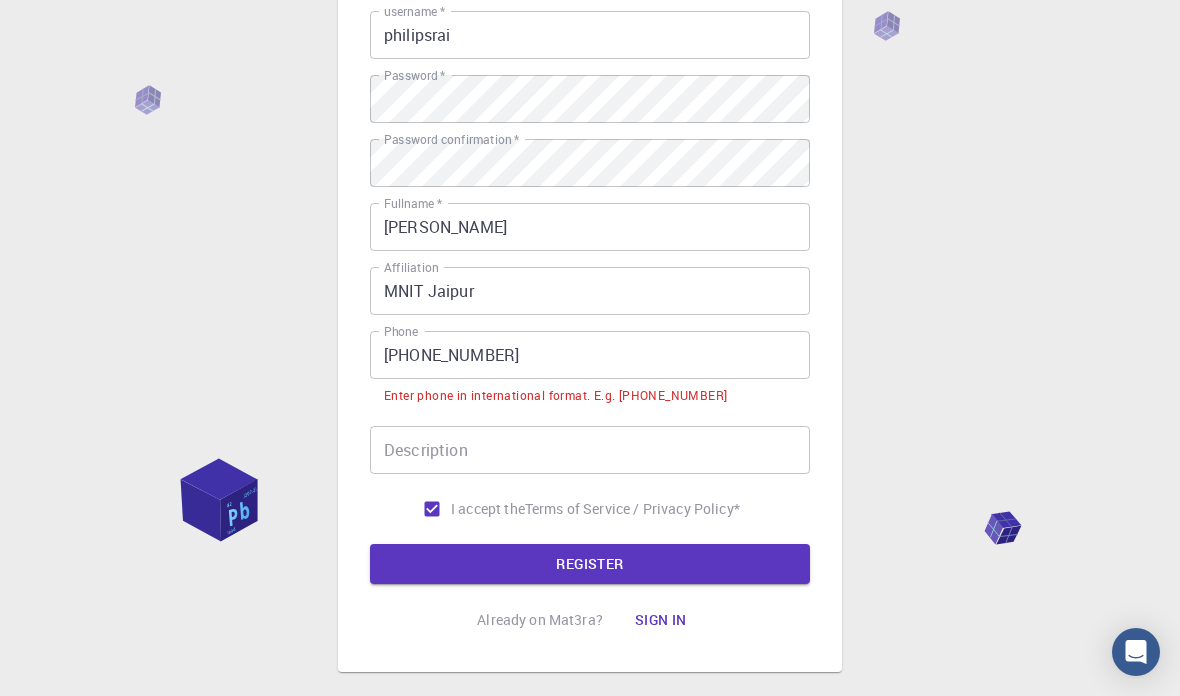 click on "[PHONE_NUMBER]" at bounding box center (590, 355) 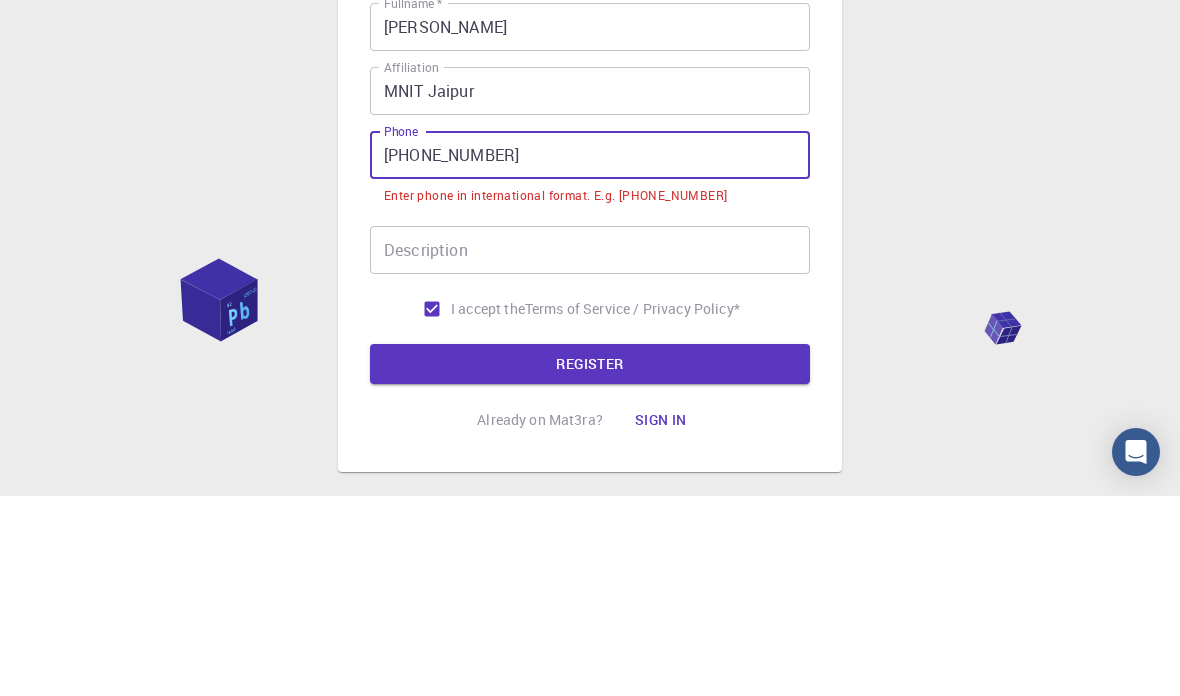 click on "[PHONE_NUMBER]" at bounding box center [590, 355] 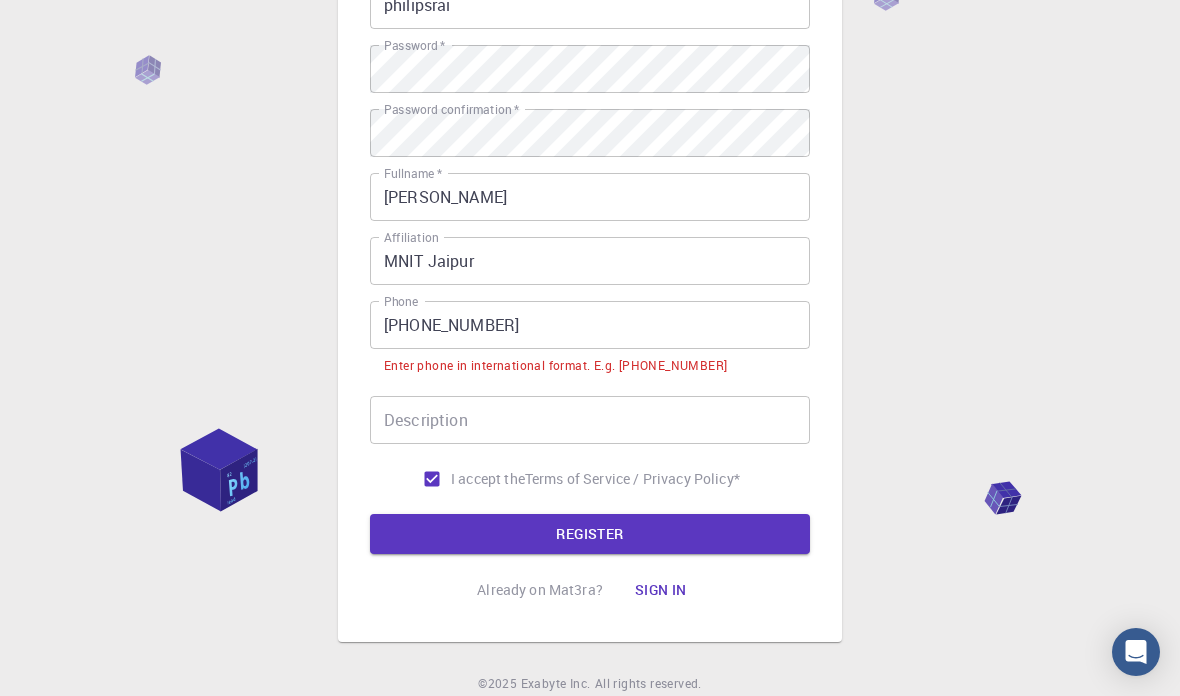 click on "[PHONE_NUMBER]" at bounding box center (590, 325) 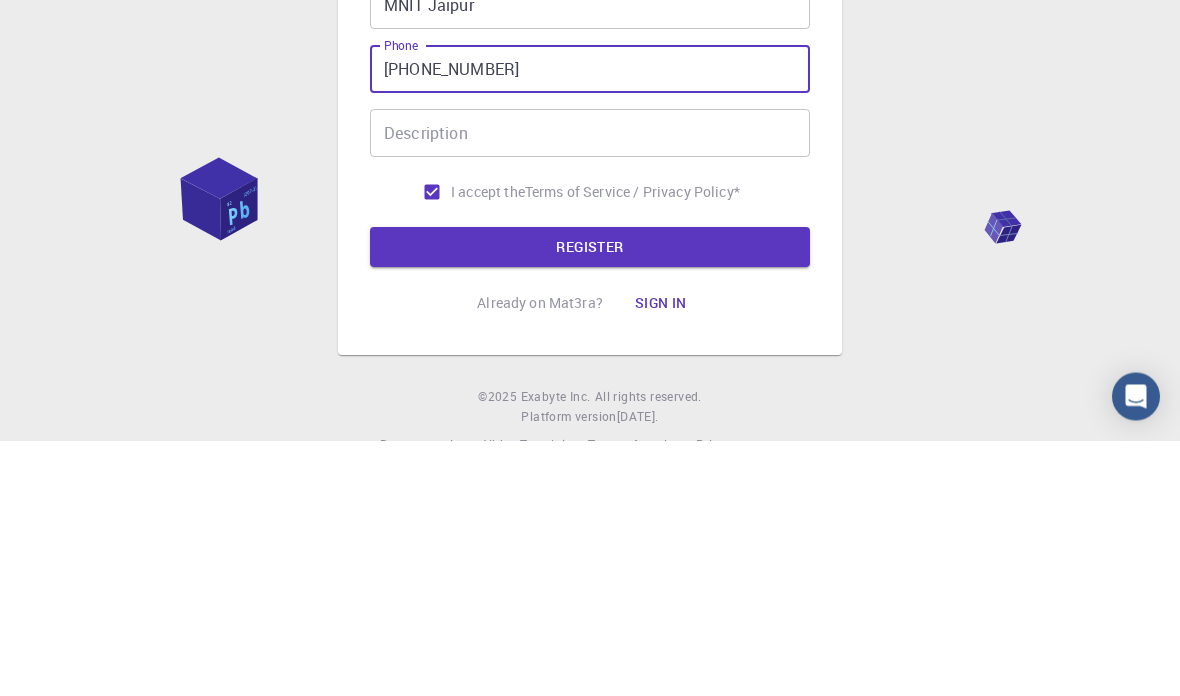 type on "[PHONE_NUMBER]" 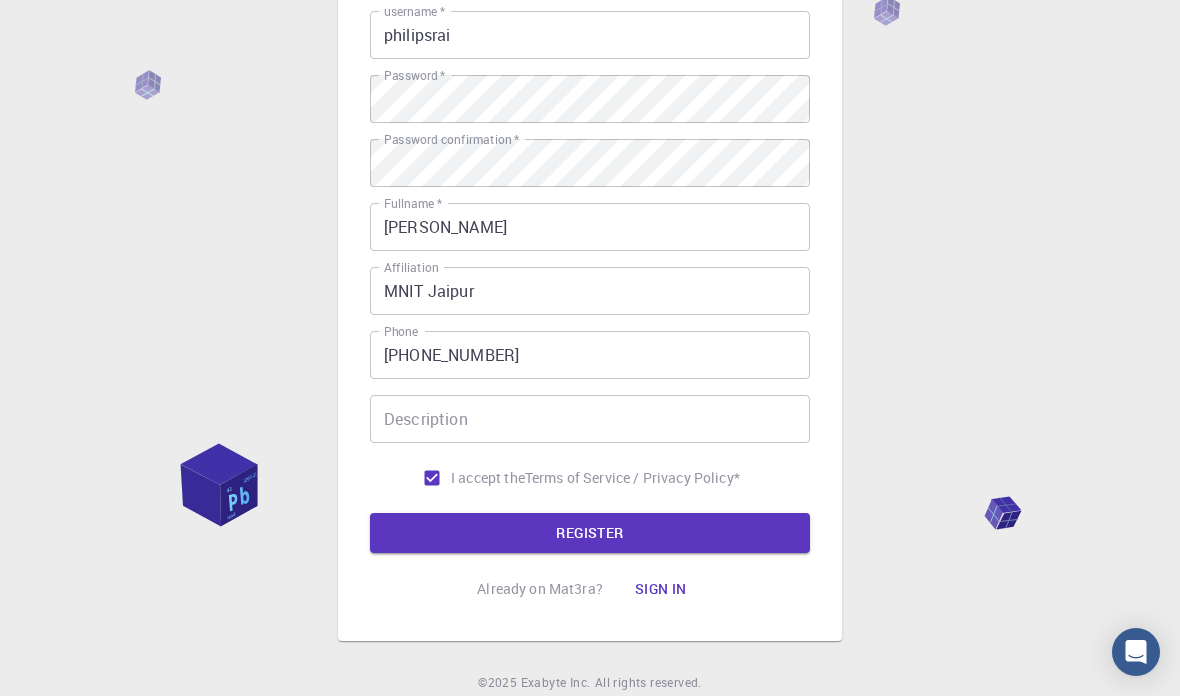 click on "REGISTER" at bounding box center [590, 533] 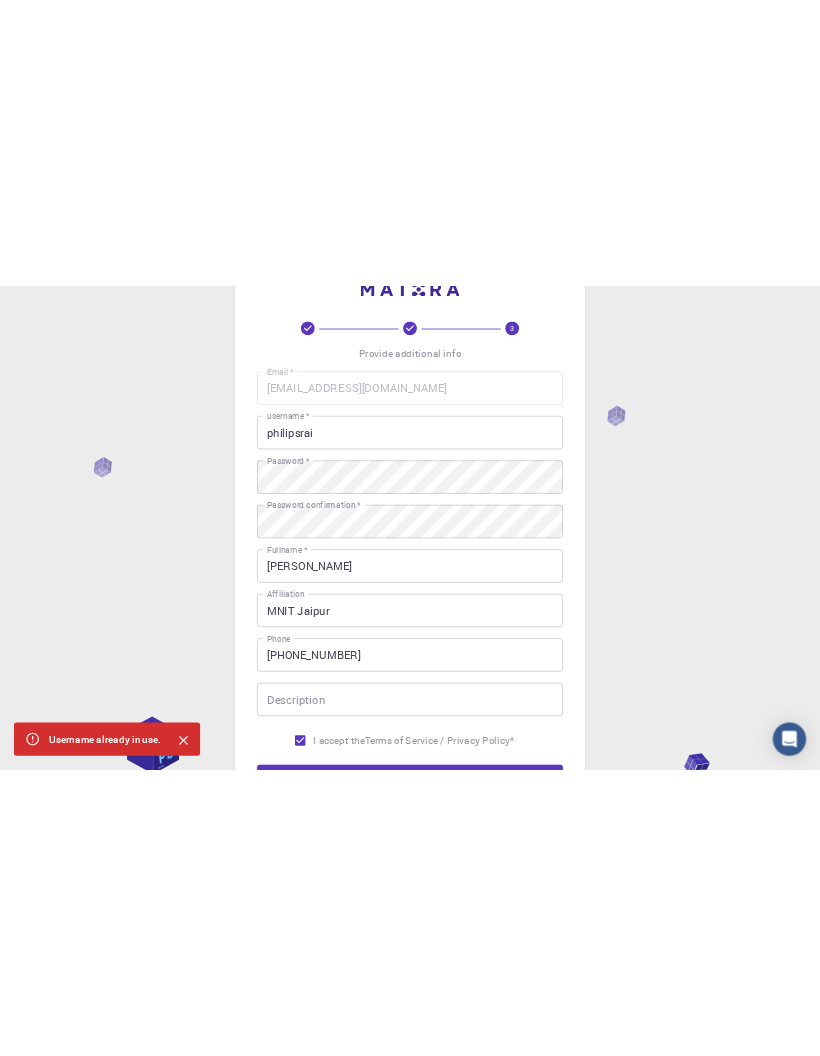 scroll, scrollTop: 0, scrollLeft: 0, axis: both 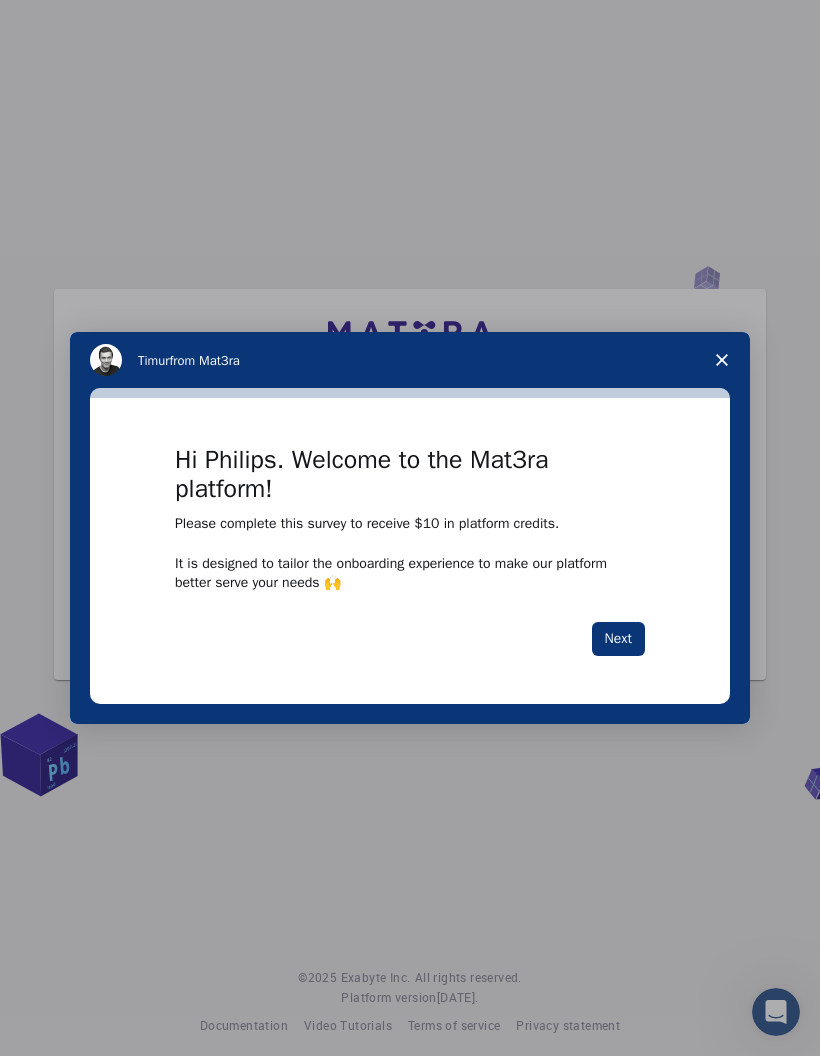 click on "Next" at bounding box center (618, 639) 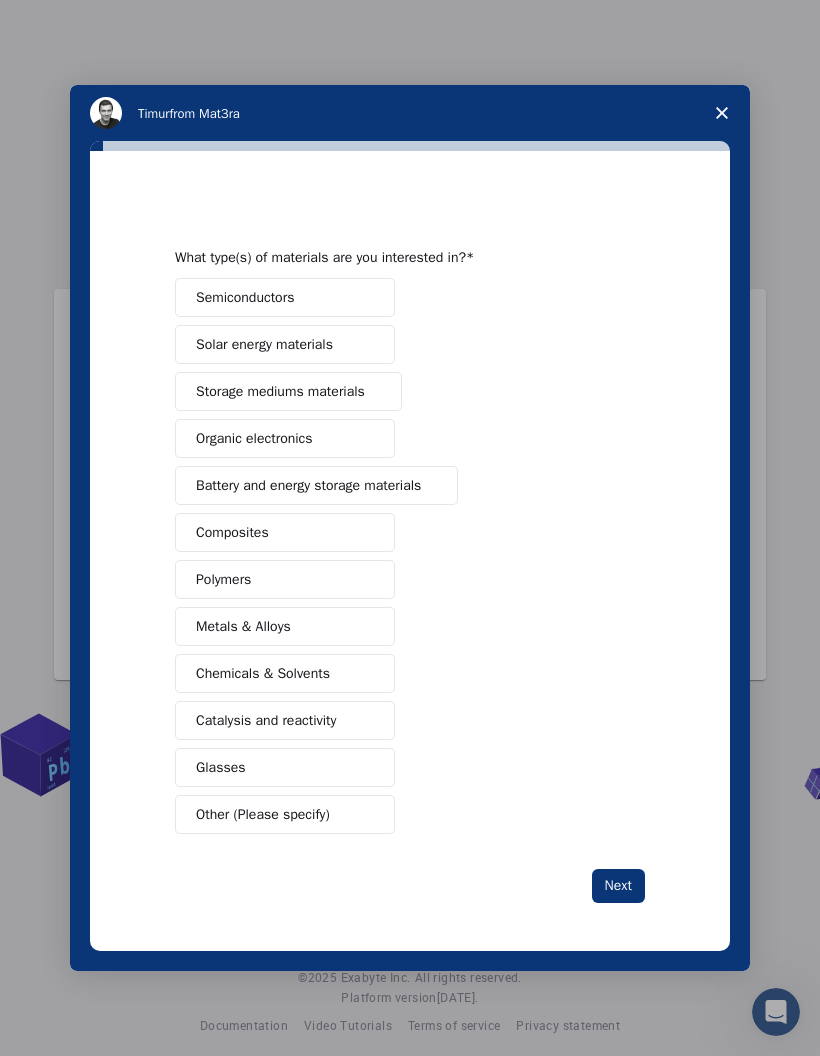 scroll, scrollTop: 0, scrollLeft: 0, axis: both 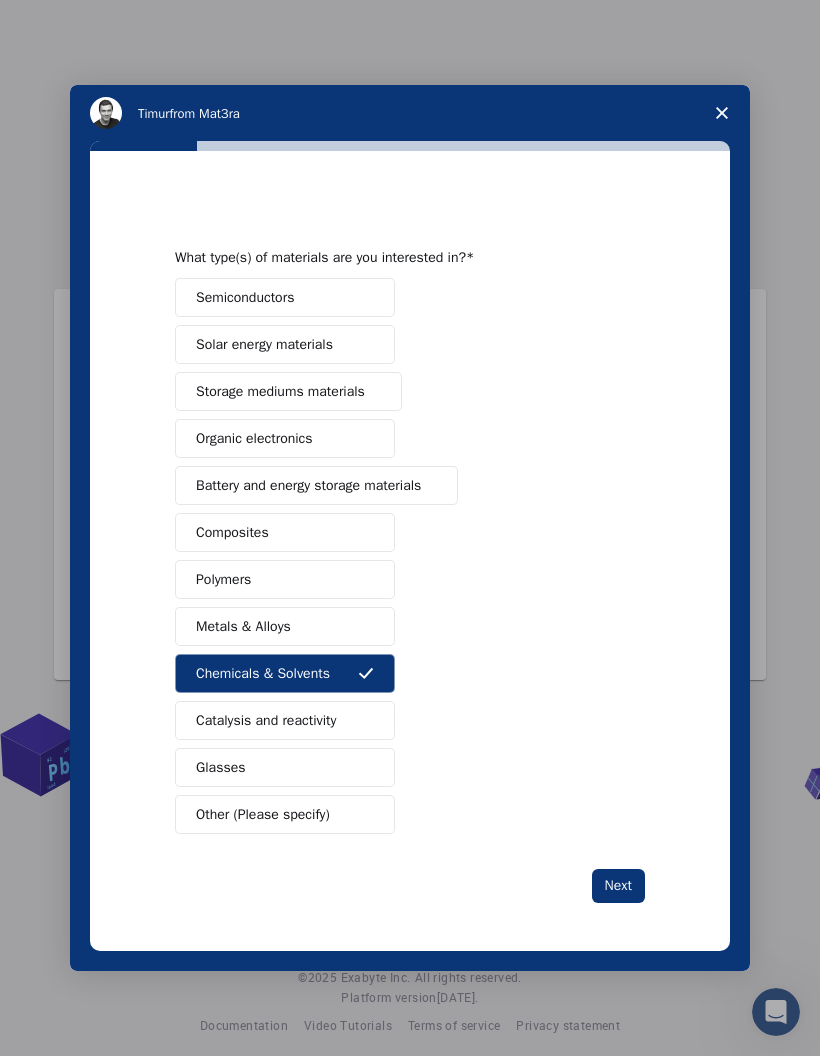click on "Catalysis and reactivity" at bounding box center (266, 720) 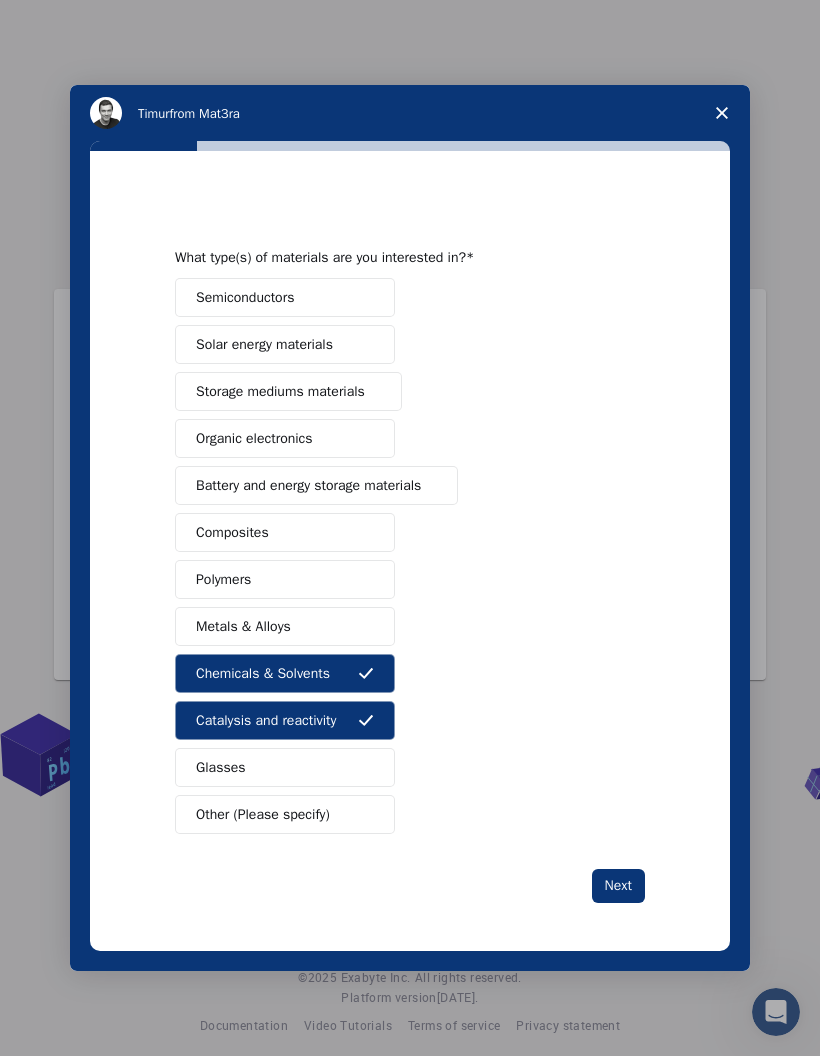 click on "Battery and energy storage materials" at bounding box center (308, 485) 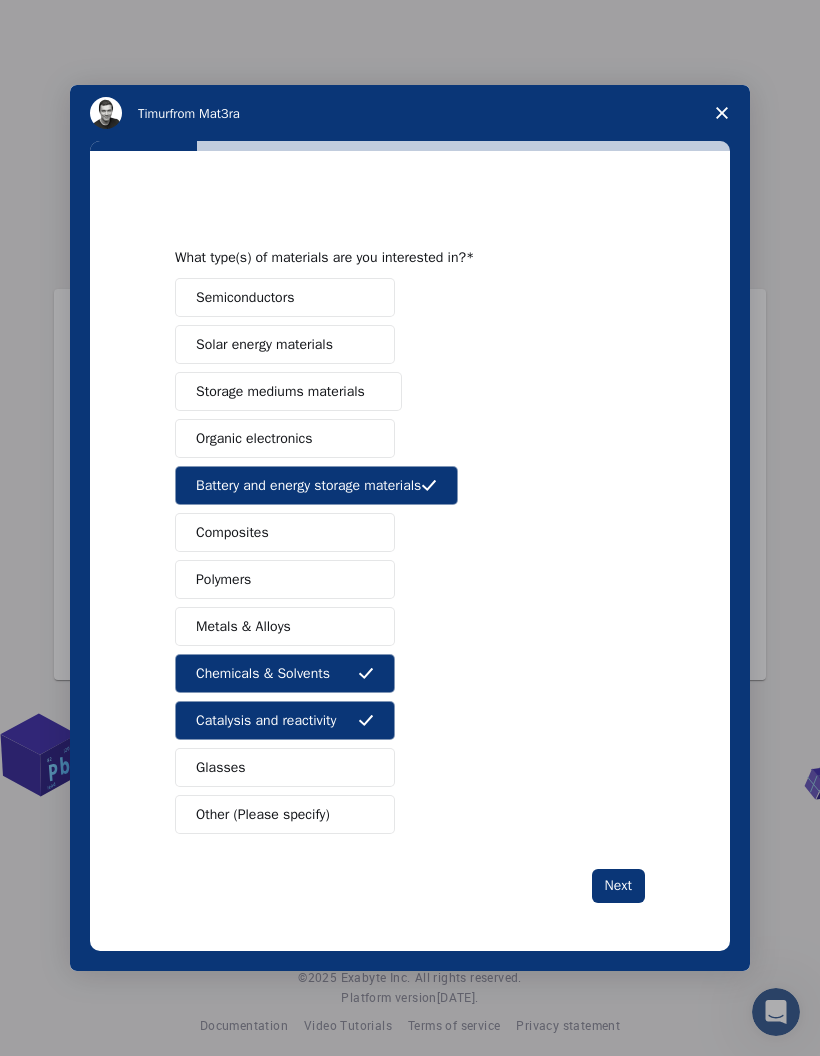 click on "Next" at bounding box center (618, 886) 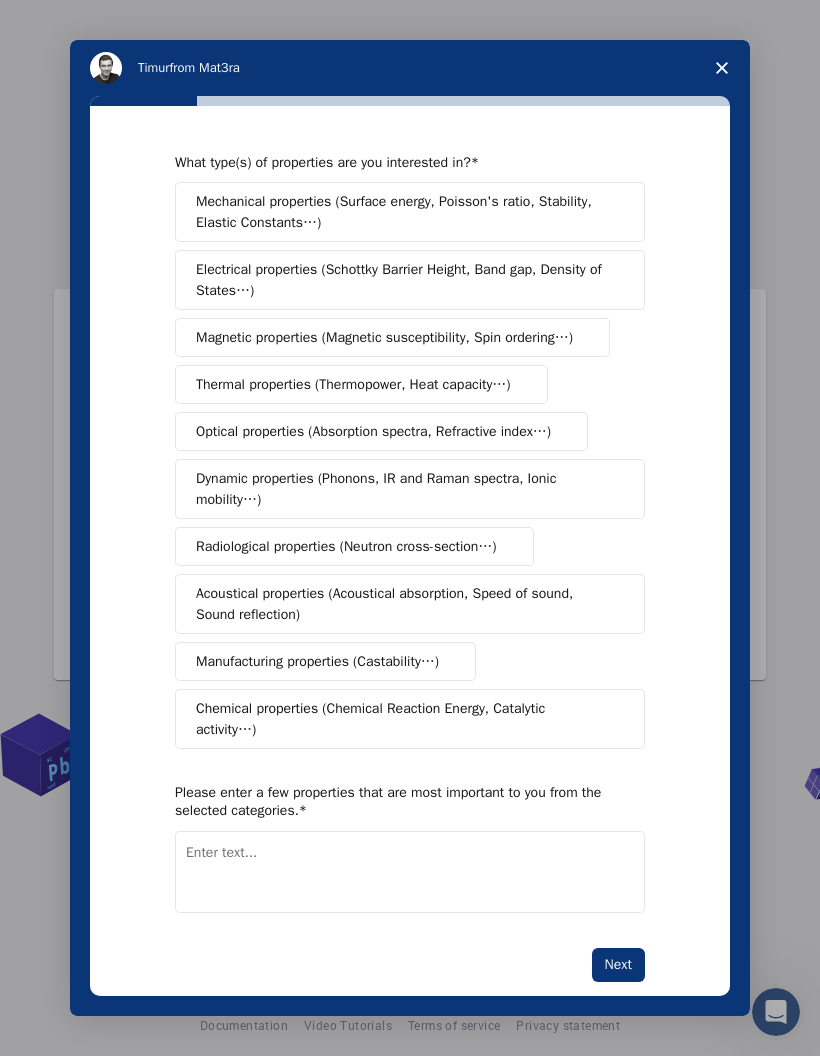 click on "Mechanical properties (Surface energy, Poisson's ratio, Stability, Elastic Constants…)" at bounding box center [403, 212] 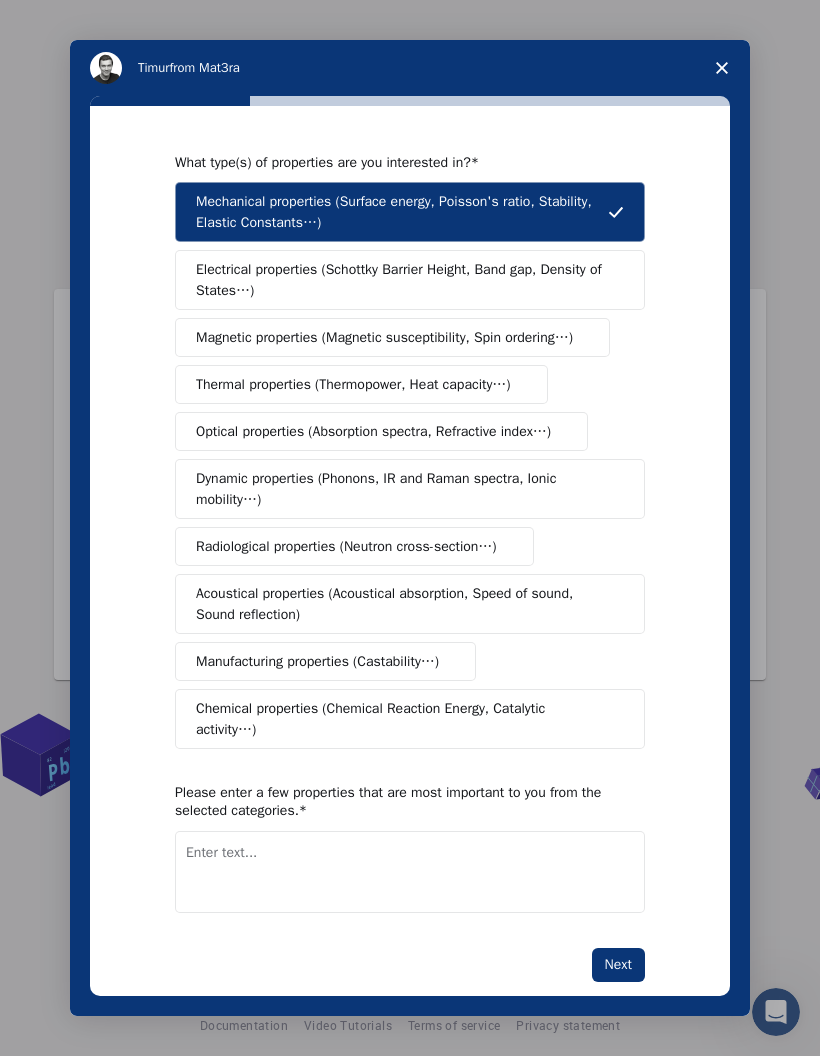 click on "Thermal properties (Thermopower, Heat capacity…)" at bounding box center (353, 384) 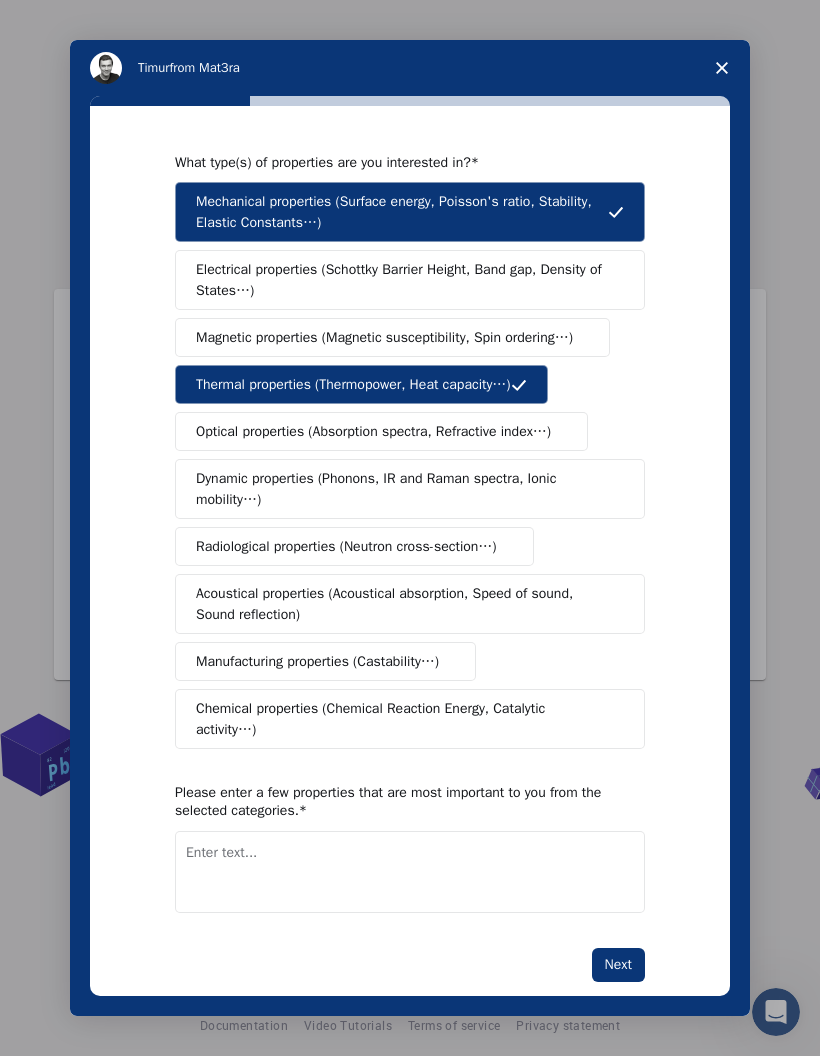 click on "Dynamic properties (Phonons, IR and Raman spectra, Ionic mobility…)" at bounding box center (402, 489) 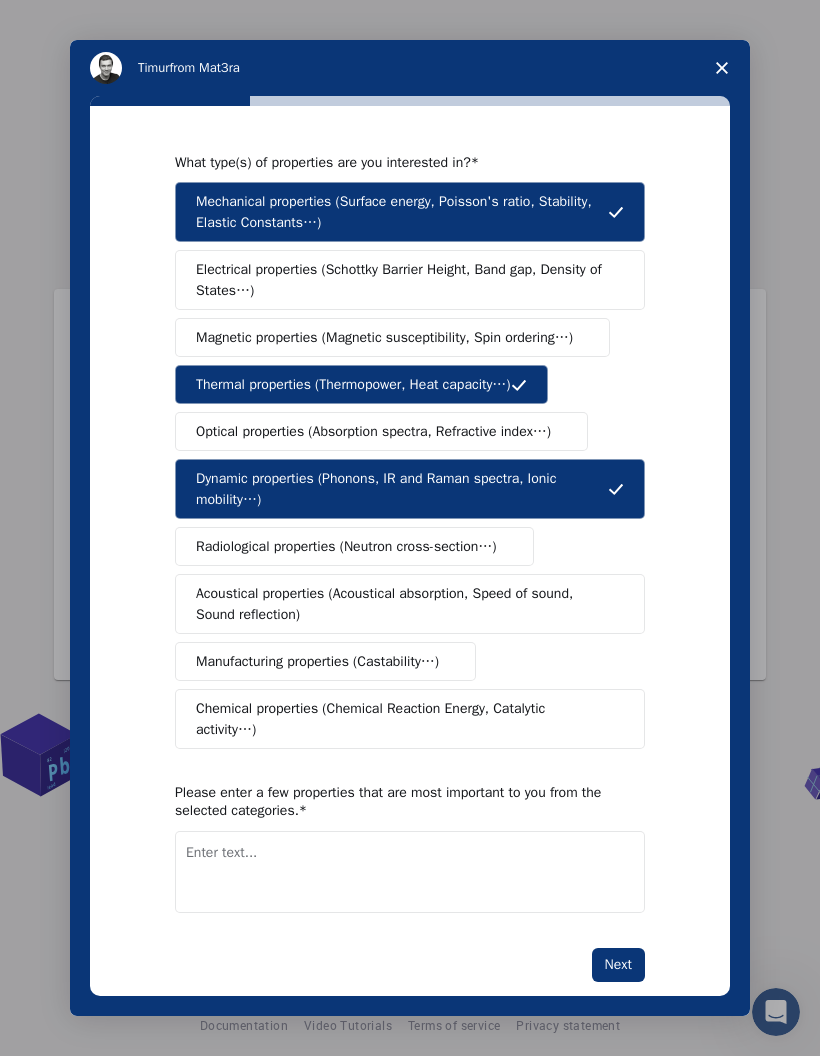 click on "Chemical properties (Chemical Reaction Energy, Catalytic activity…)" at bounding box center [402, 719] 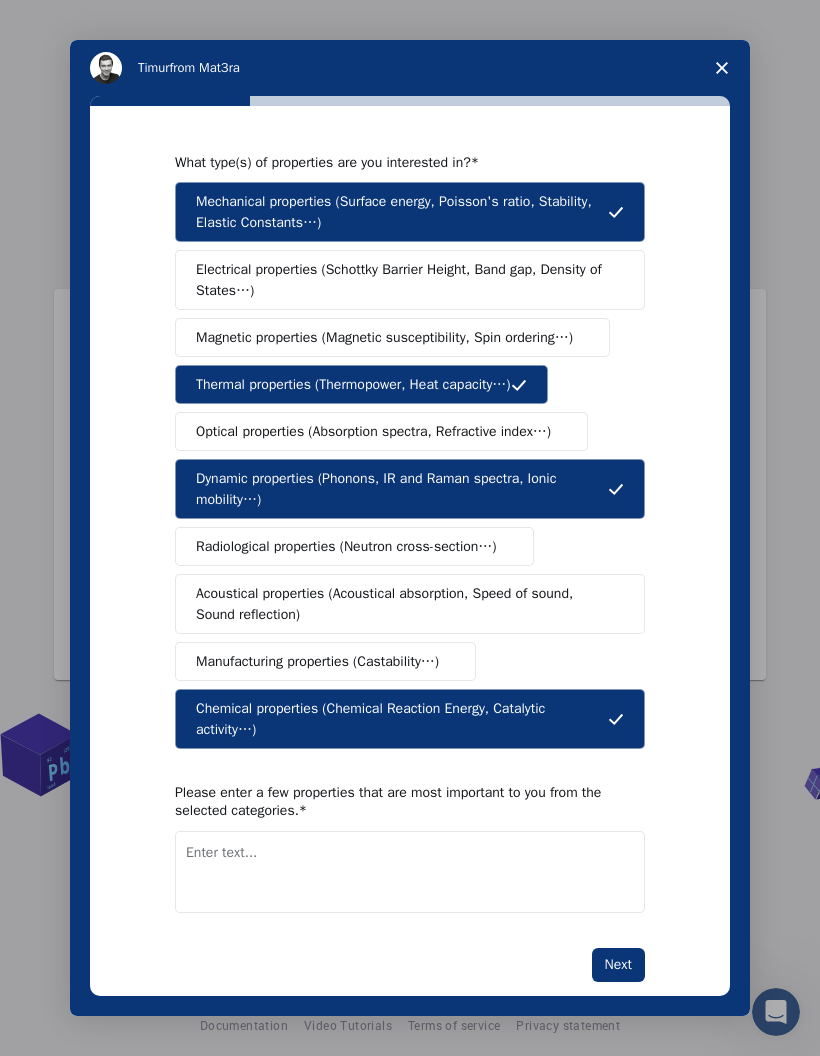 click on "Magnetic properties (Magnetic susceptibility, Spin ordering…)" at bounding box center [392, 337] 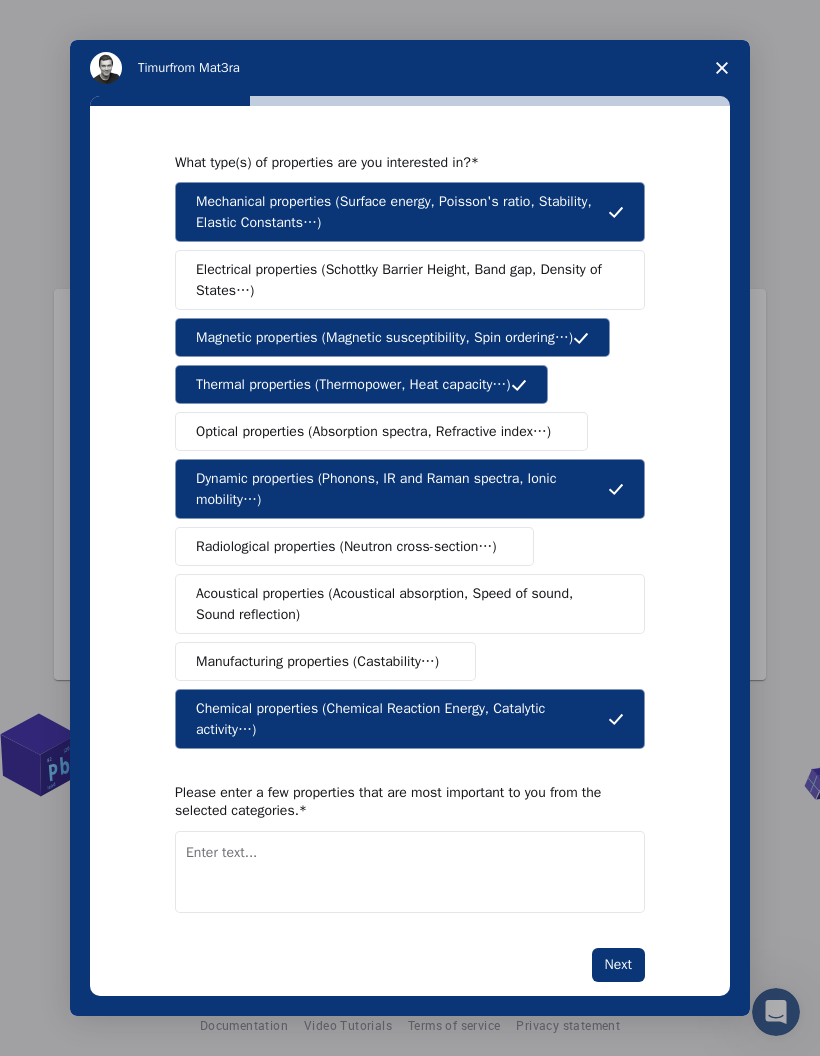 scroll, scrollTop: 0, scrollLeft: 0, axis: both 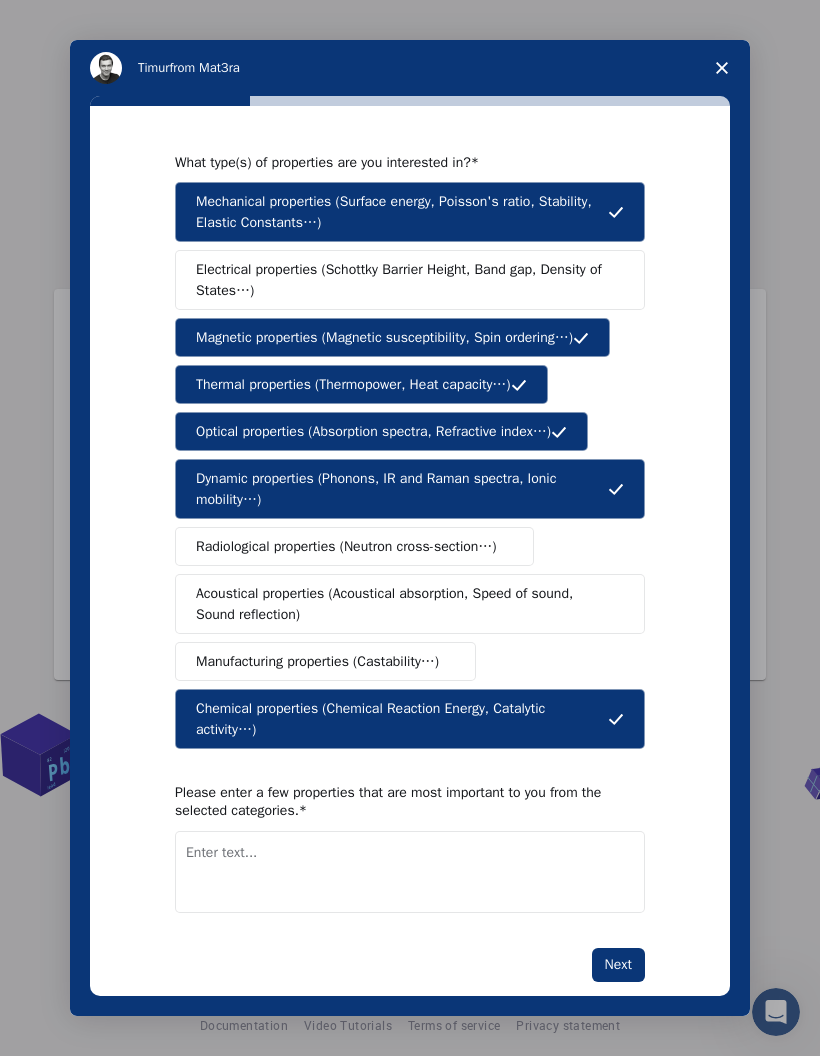 click on "Electrical properties (Schottky Barrier Height, Band gap, Density of States…)" at bounding box center [403, 280] 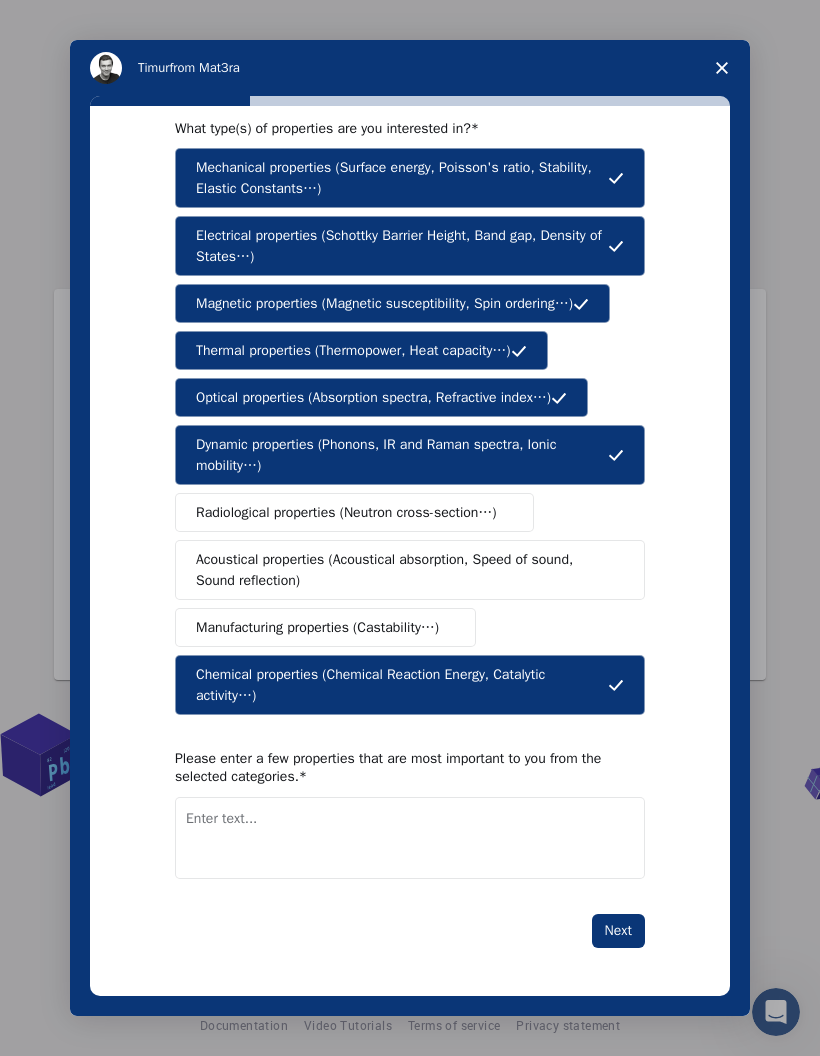 scroll, scrollTop: 33, scrollLeft: 0, axis: vertical 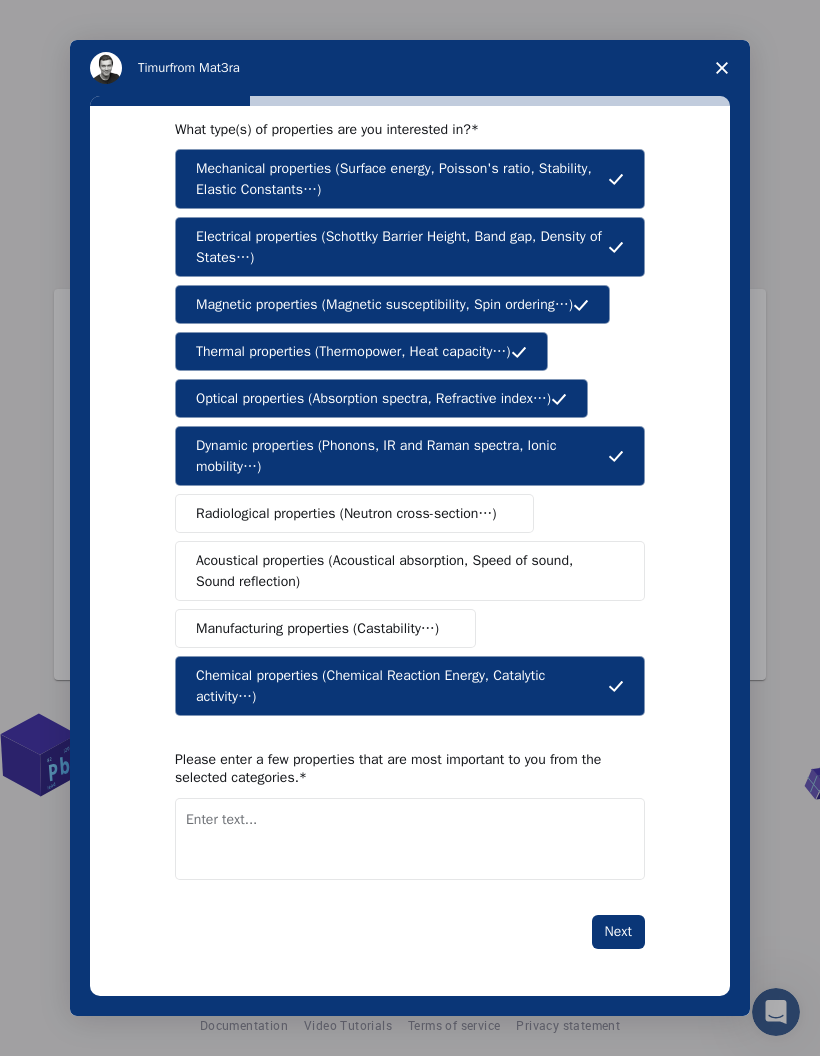 click on "Next" at bounding box center (618, 932) 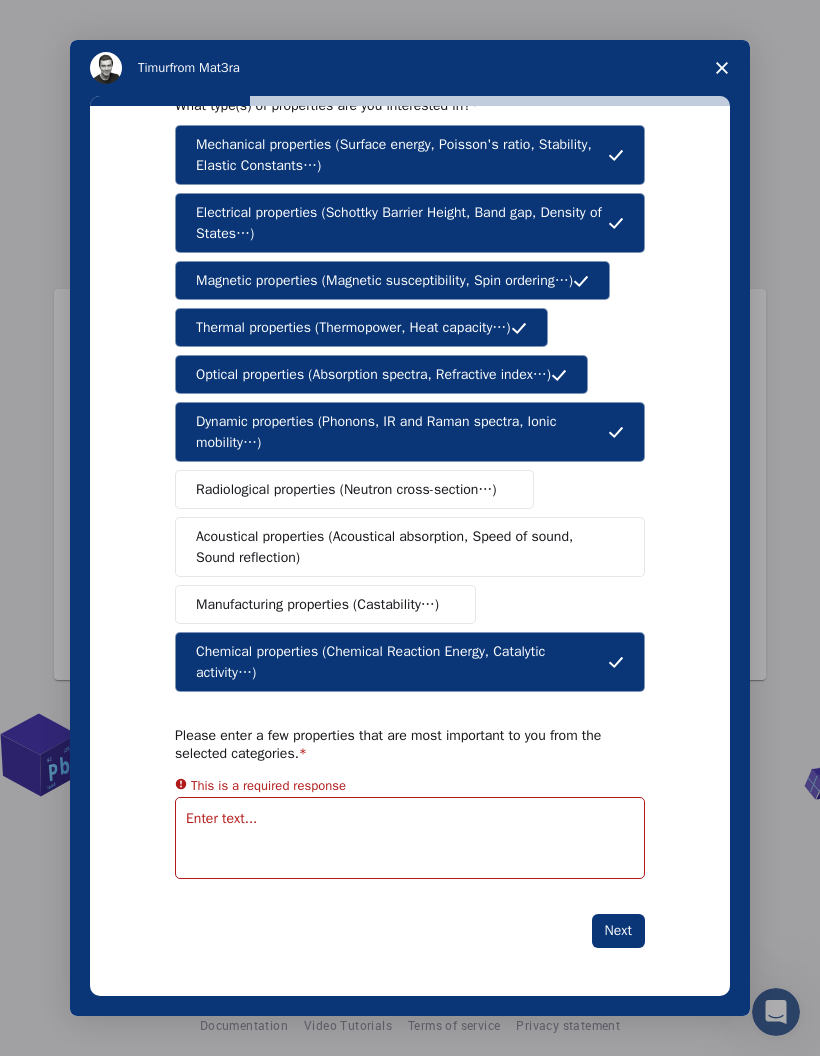 scroll, scrollTop: 56, scrollLeft: 0, axis: vertical 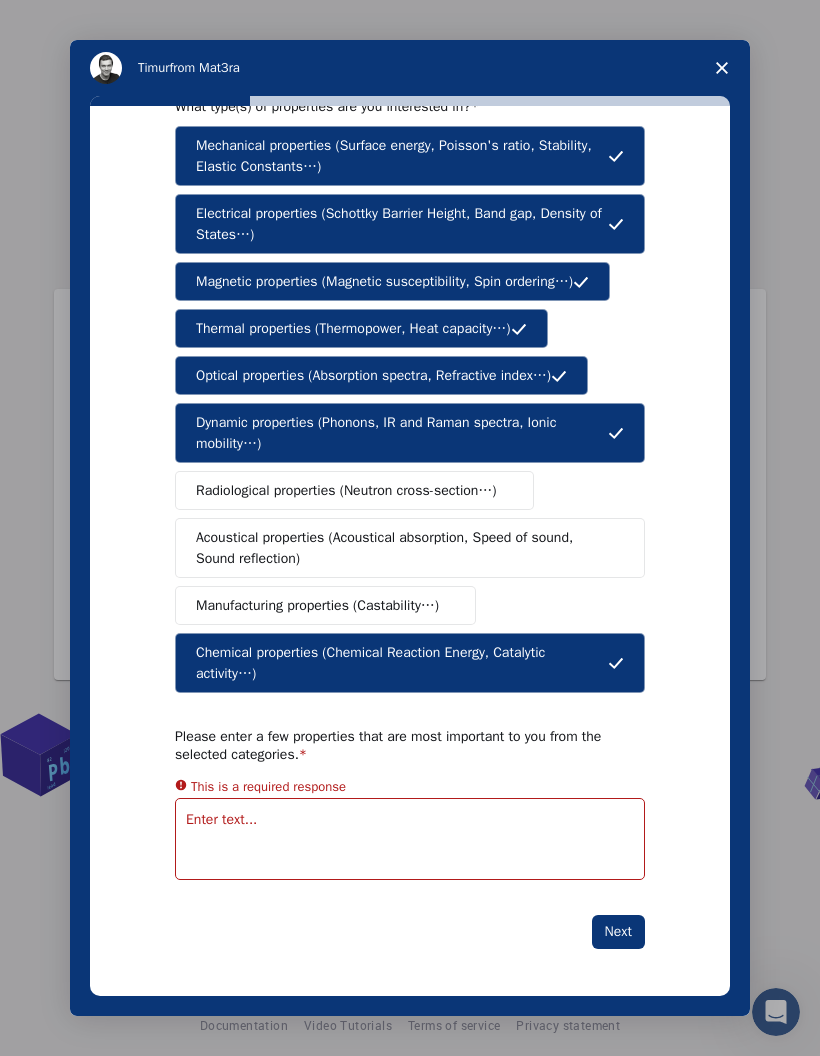 click at bounding box center [410, 839] 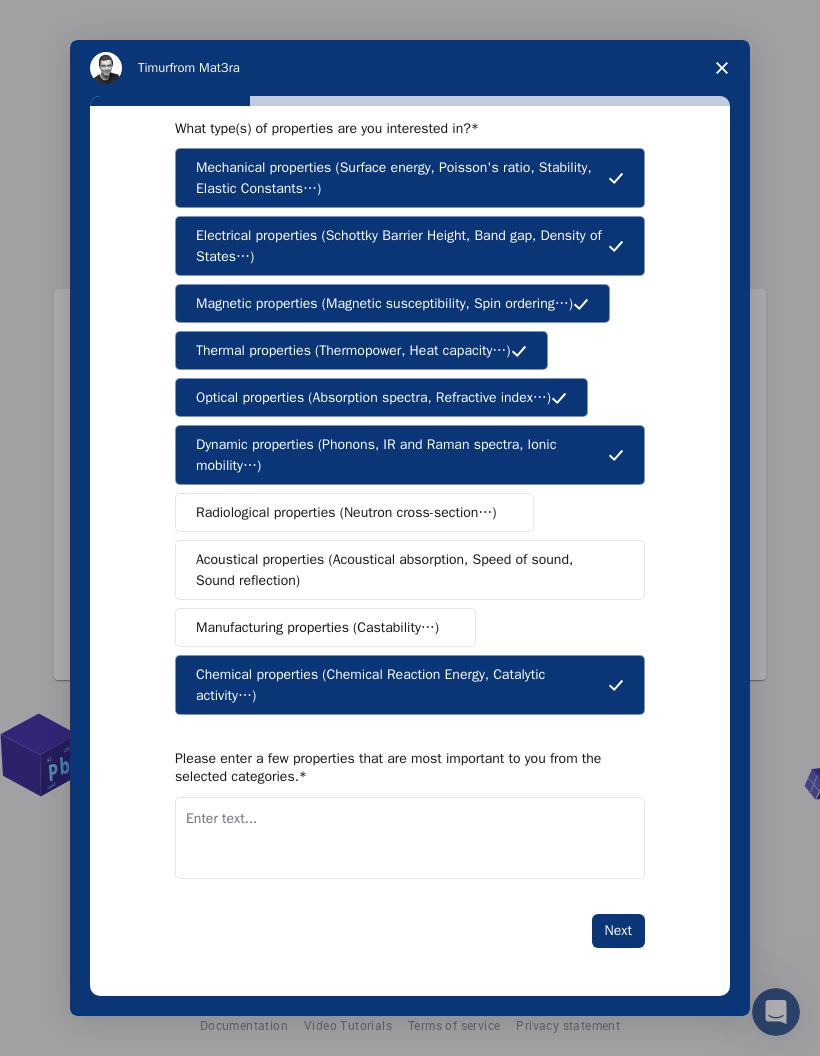 scroll, scrollTop: 95, scrollLeft: 0, axis: vertical 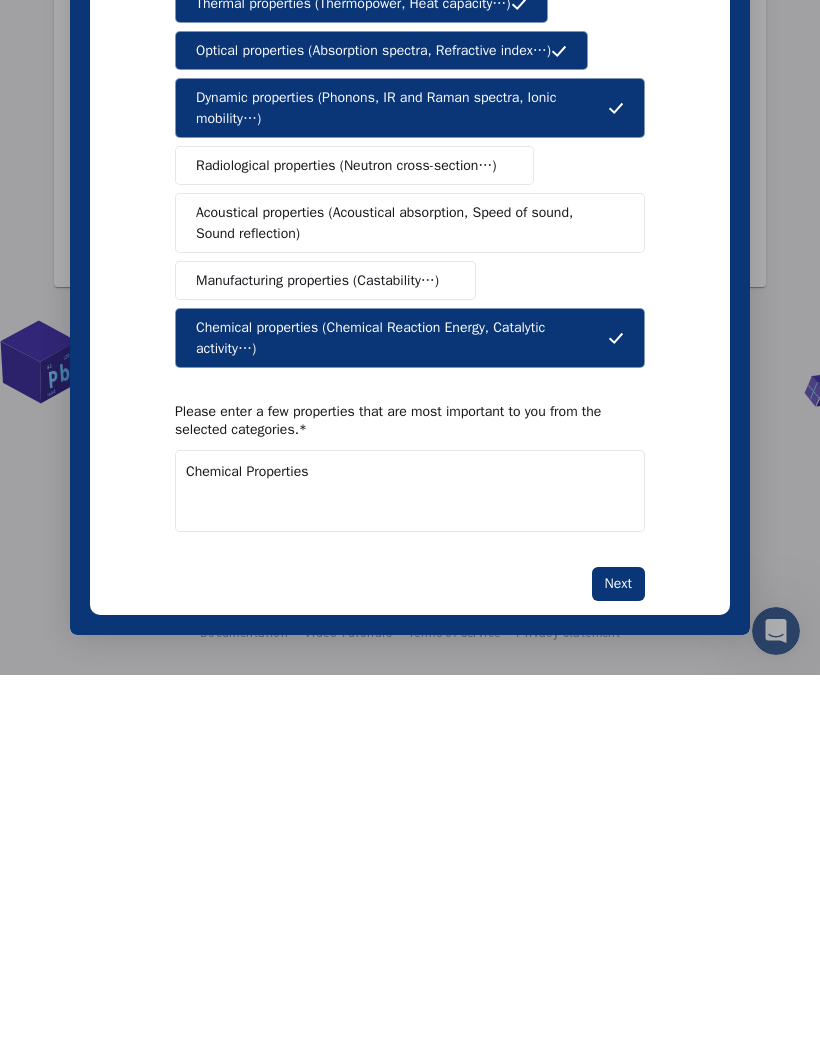 type on "Chemical Properties" 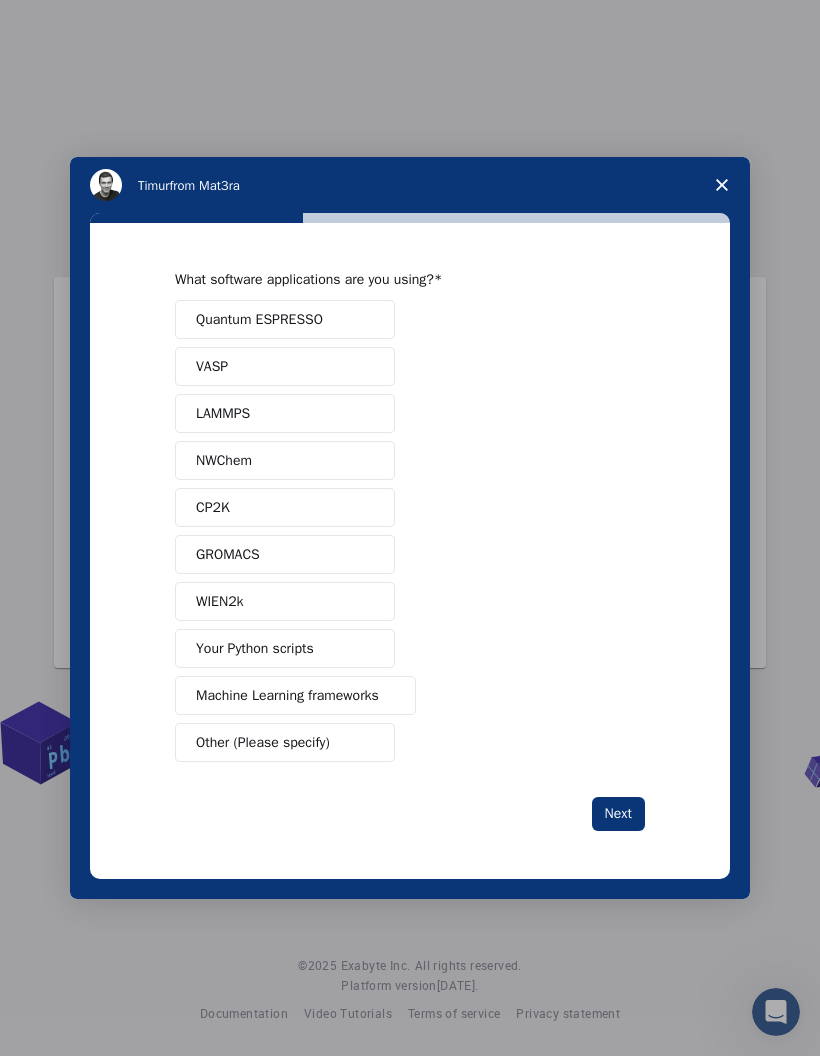 click on "Quantum ESPRESSO" at bounding box center (285, 319) 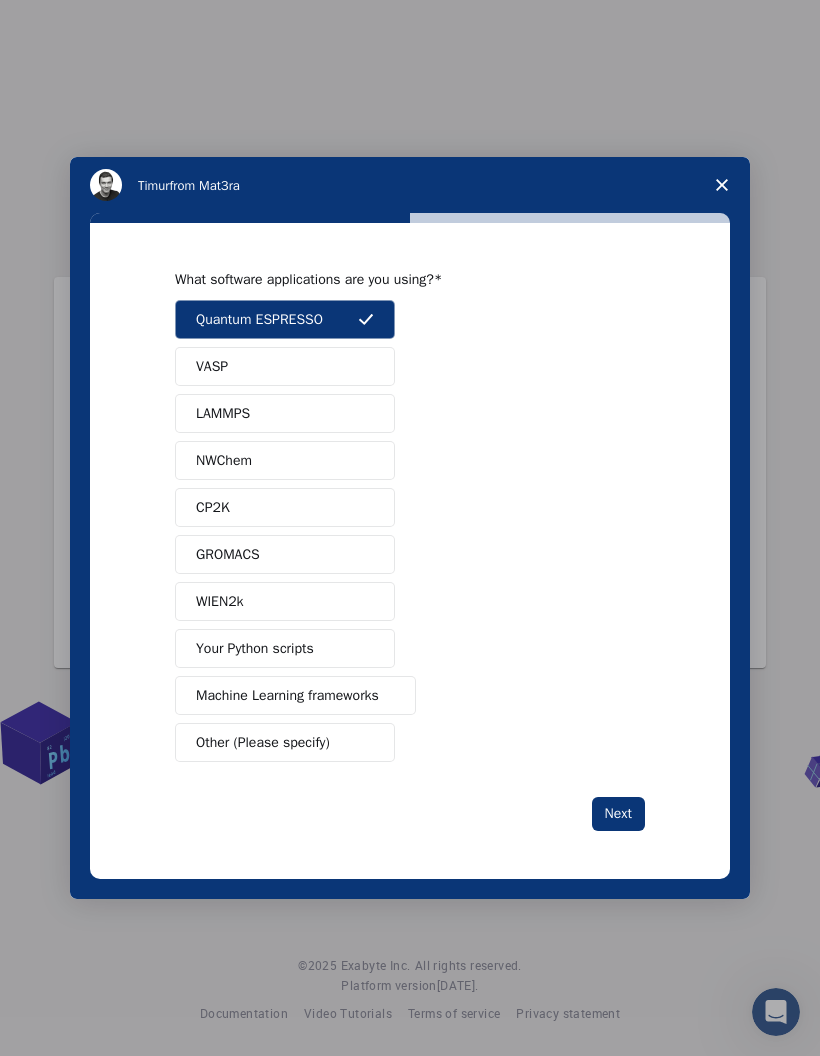 click on "VASP" at bounding box center [212, 366] 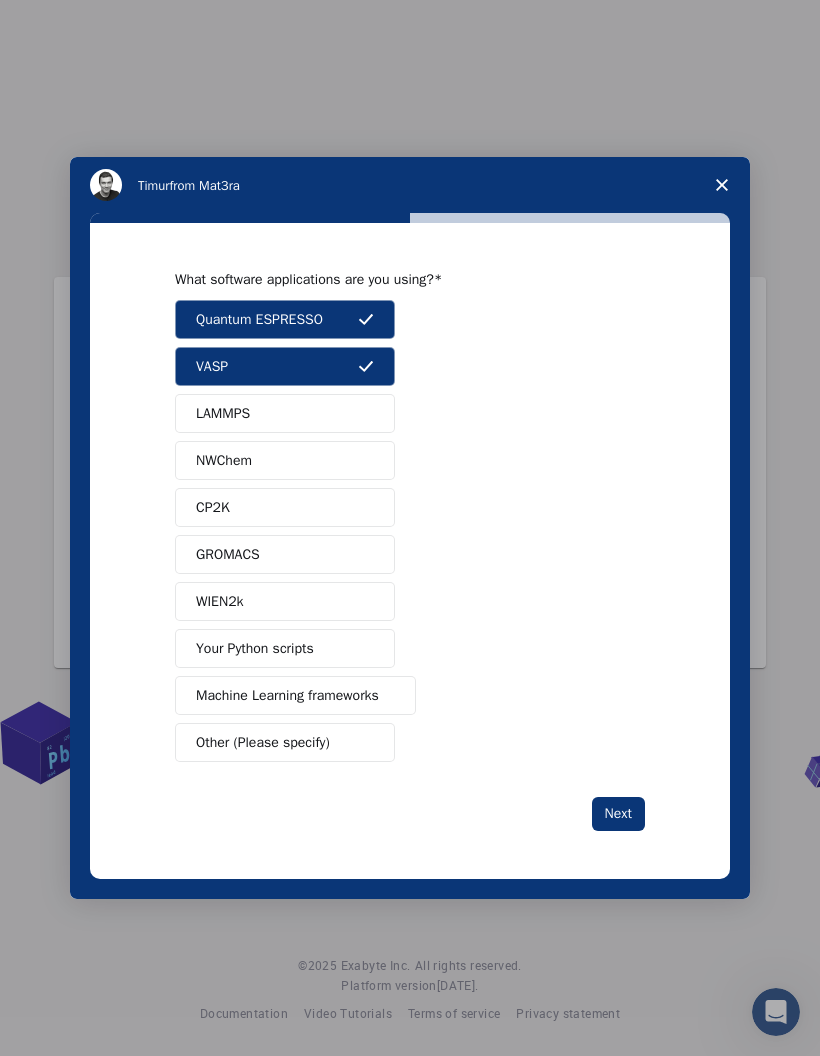 click on "LAMMPS" at bounding box center [223, 413] 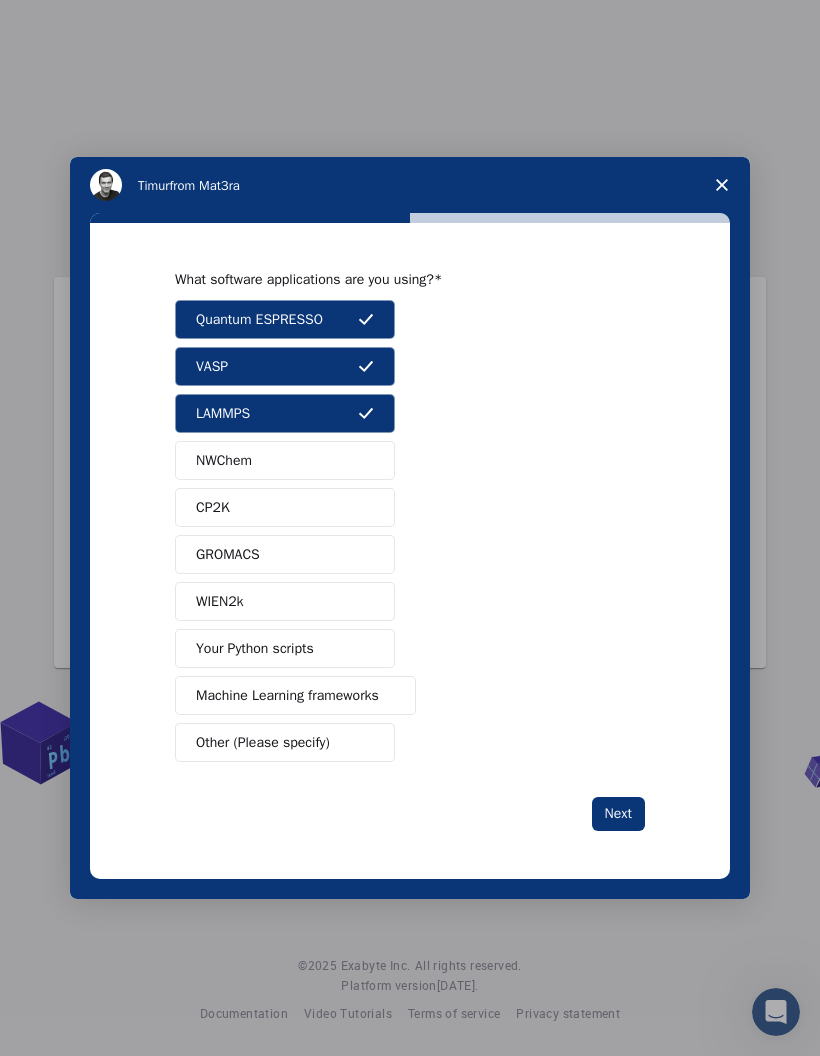 click on "NWChem" at bounding box center (224, 460) 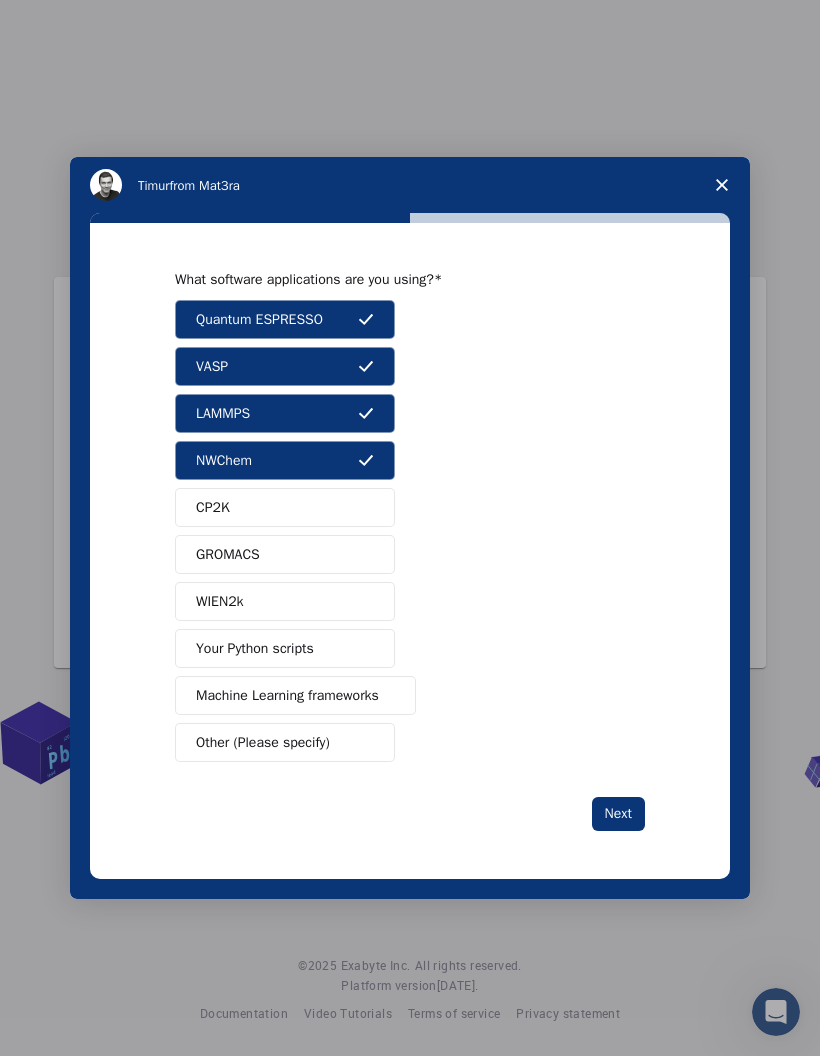 click on "CP2K" at bounding box center [213, 507] 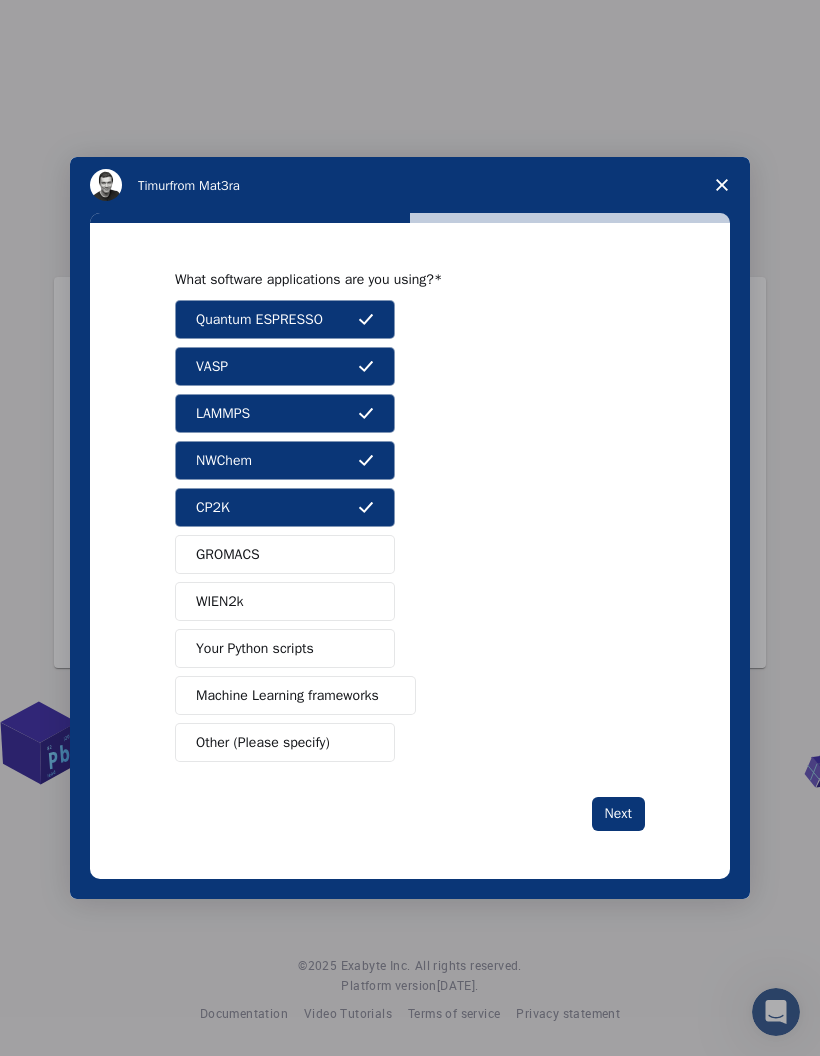 click on "GROMACS" at bounding box center (285, 554) 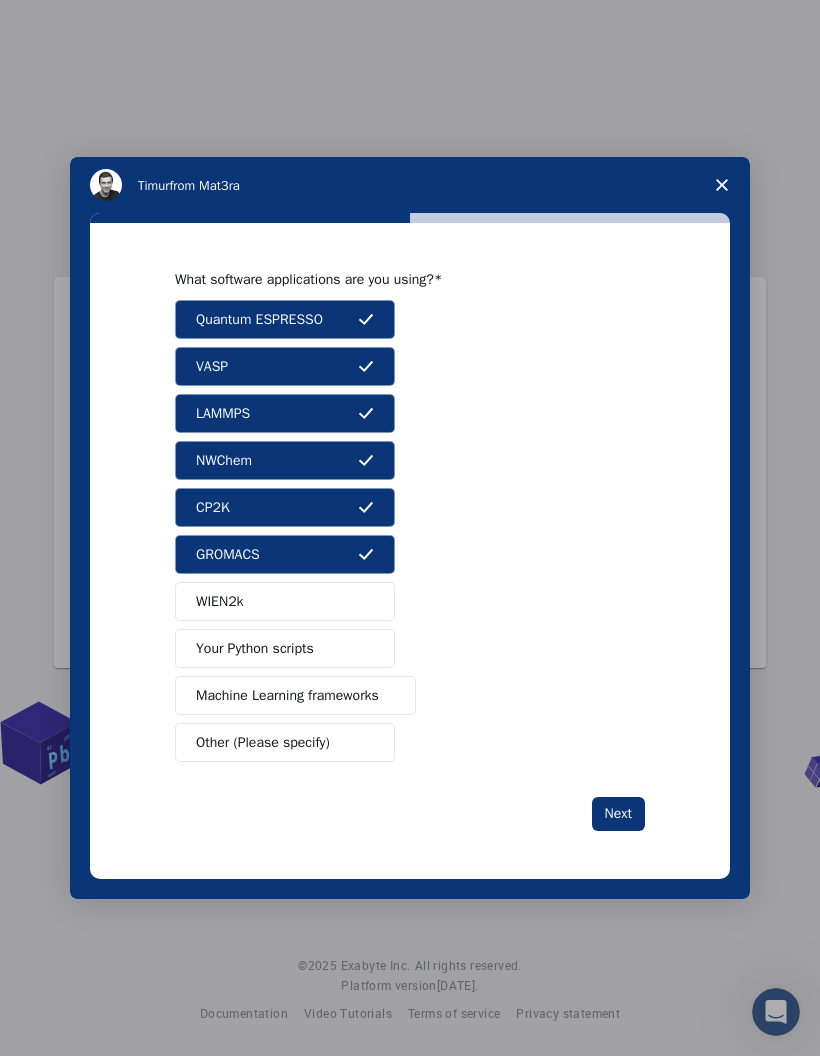 click on "Machine Learning frameworks" at bounding box center [287, 695] 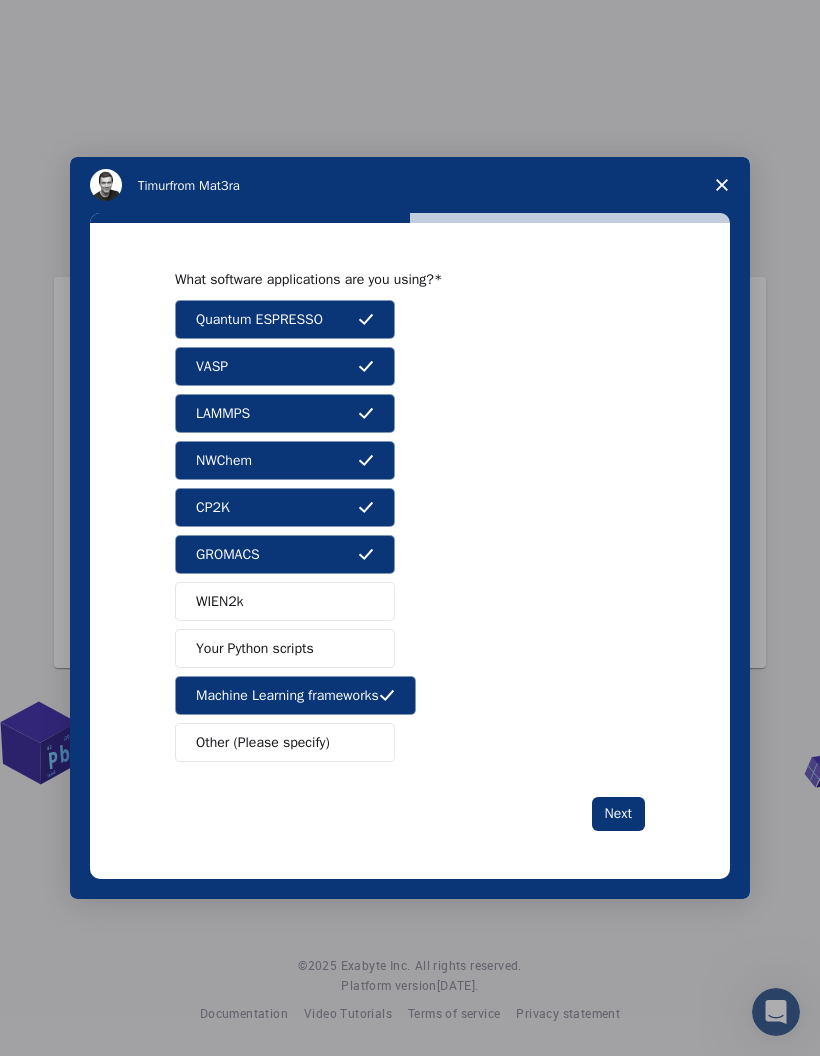 click on "Next" at bounding box center (618, 814) 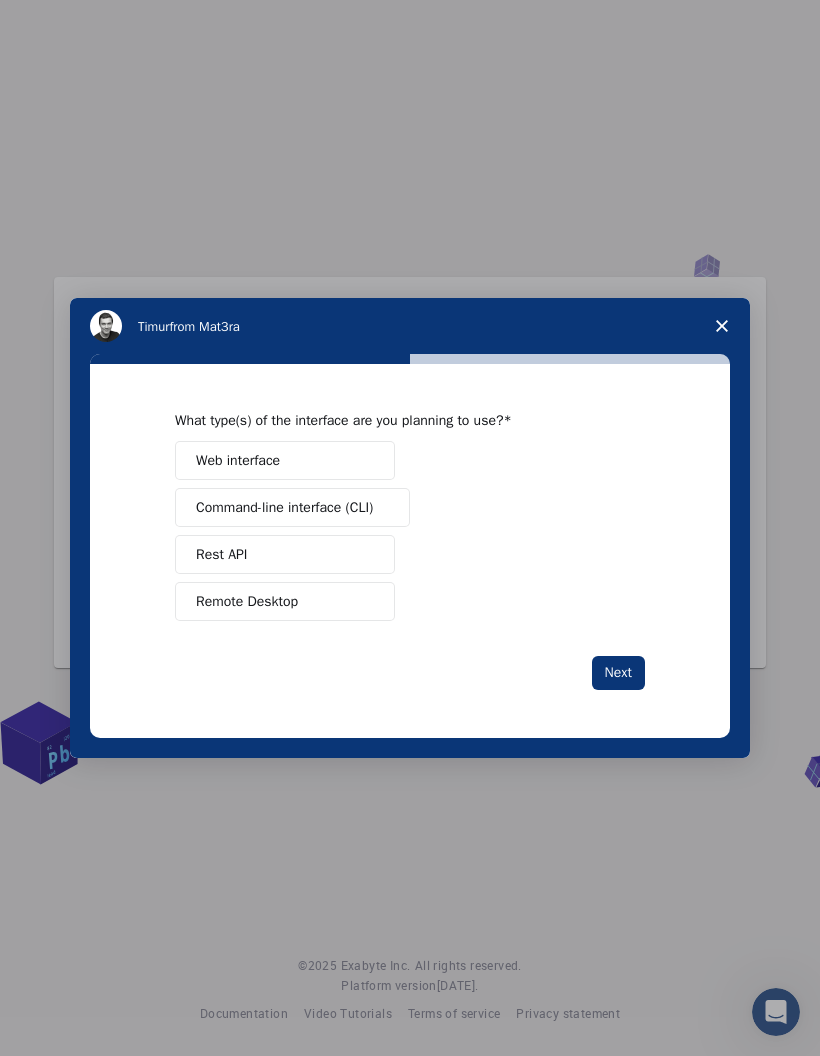 click on "Command-line interface (CLI)" at bounding box center [284, 507] 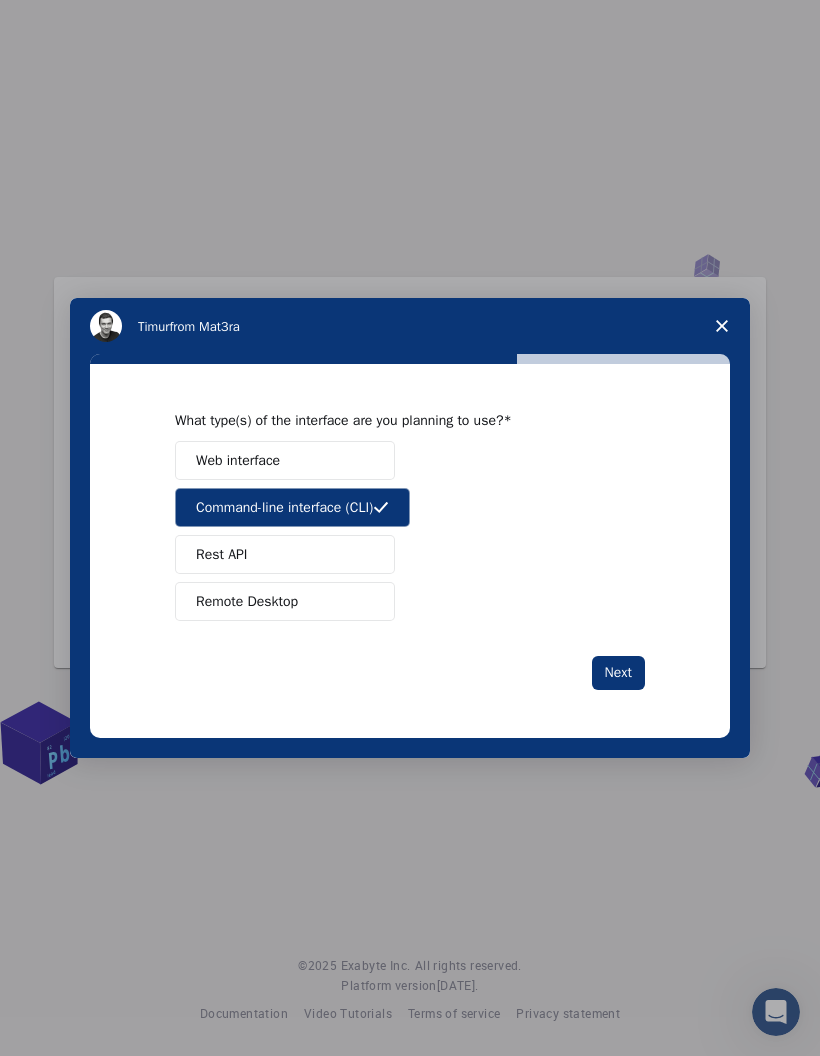 click on "Web interface" at bounding box center (238, 460) 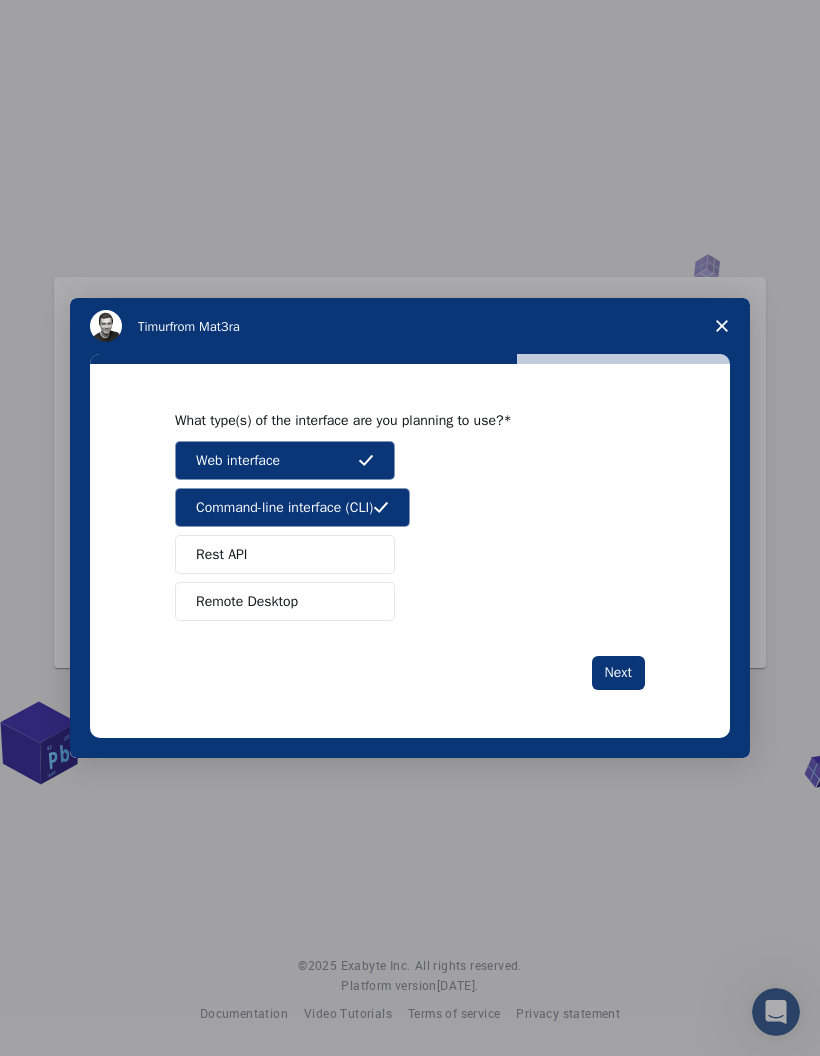 click on "Next" at bounding box center [618, 673] 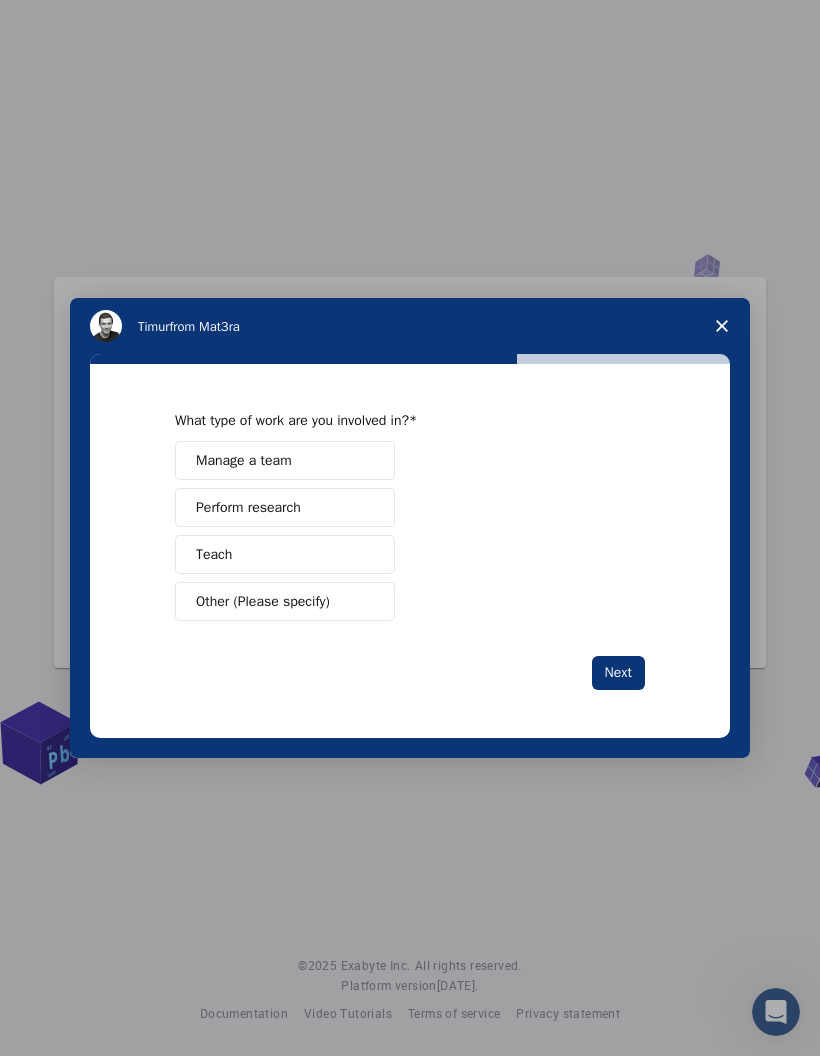 click on "Perform research" at bounding box center [248, 507] 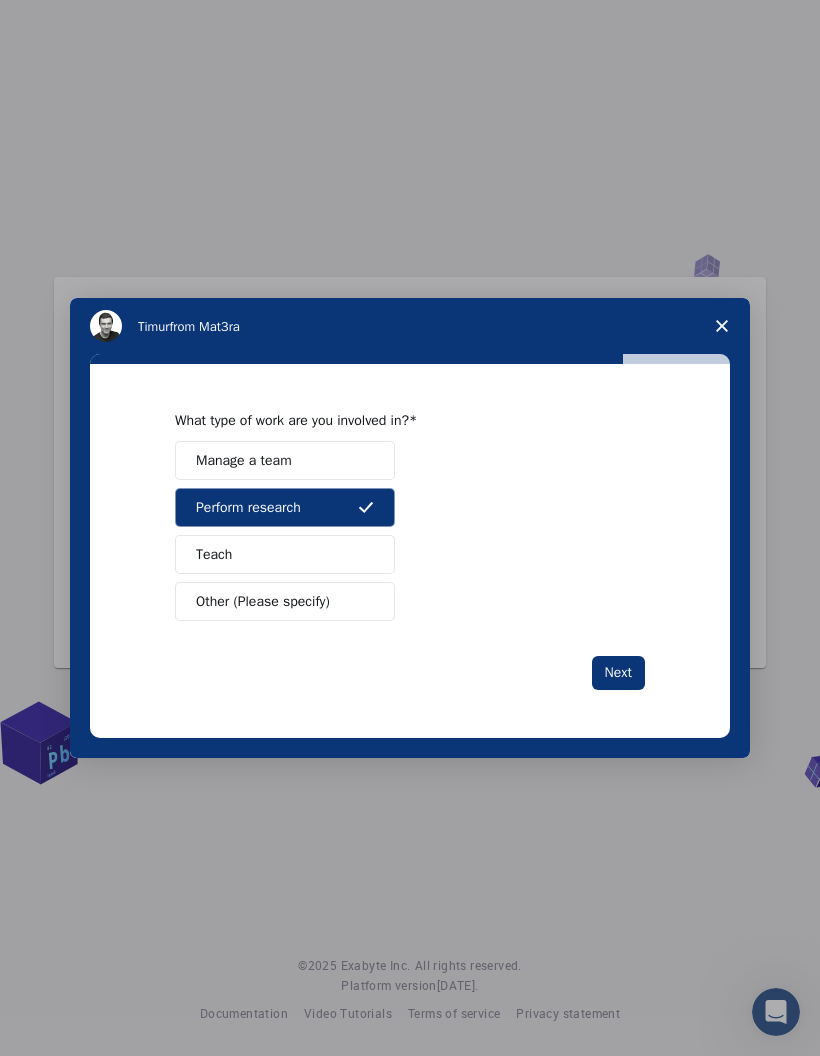 click on "Next" at bounding box center (618, 673) 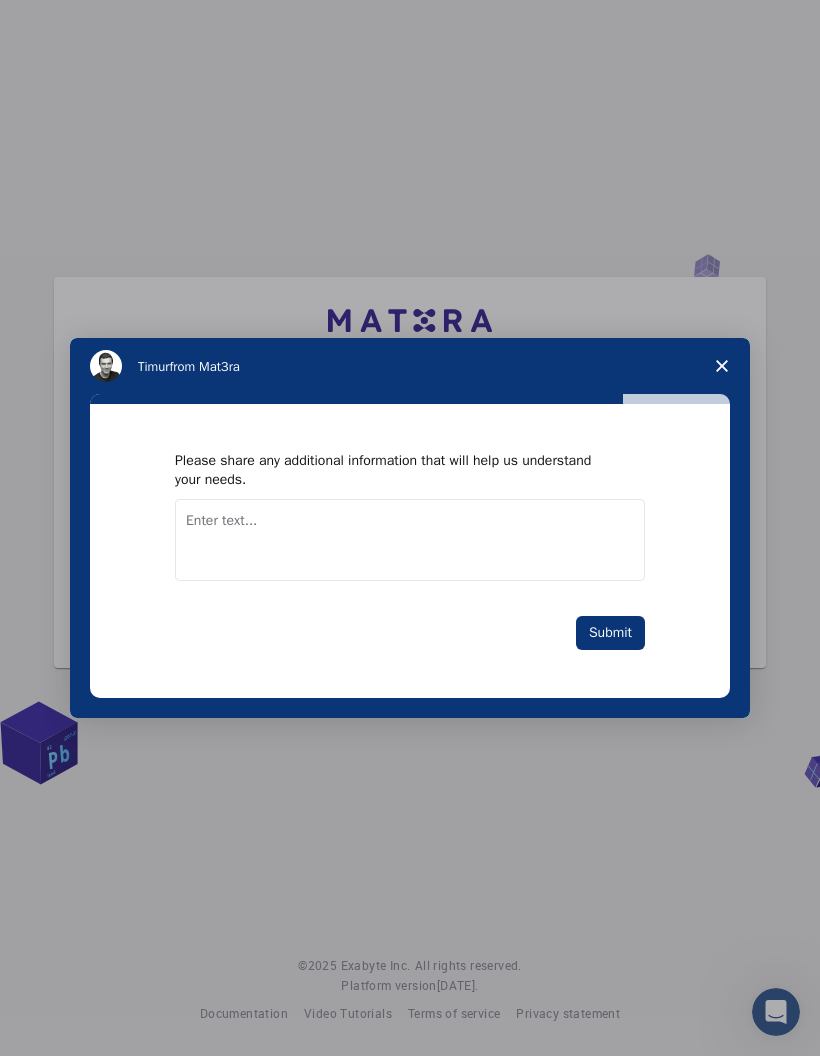 click on "Submit" at bounding box center (610, 633) 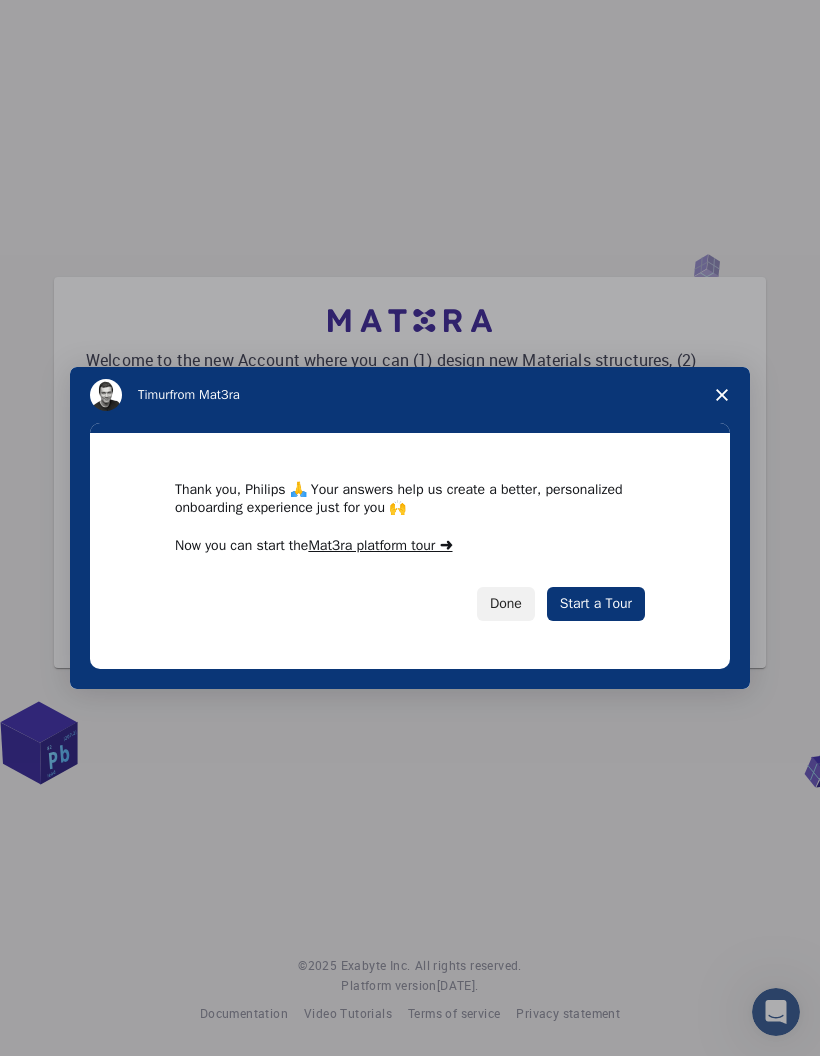 click on "Start a Tour" at bounding box center [596, 604] 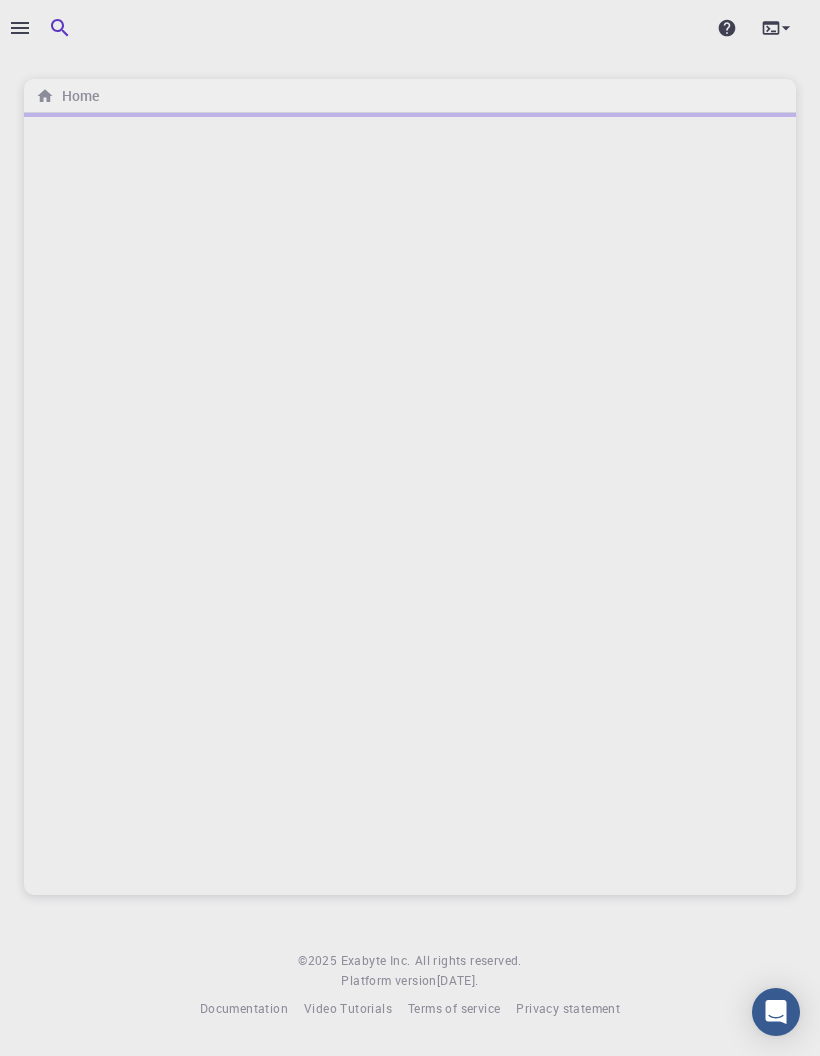 scroll, scrollTop: 0, scrollLeft: 0, axis: both 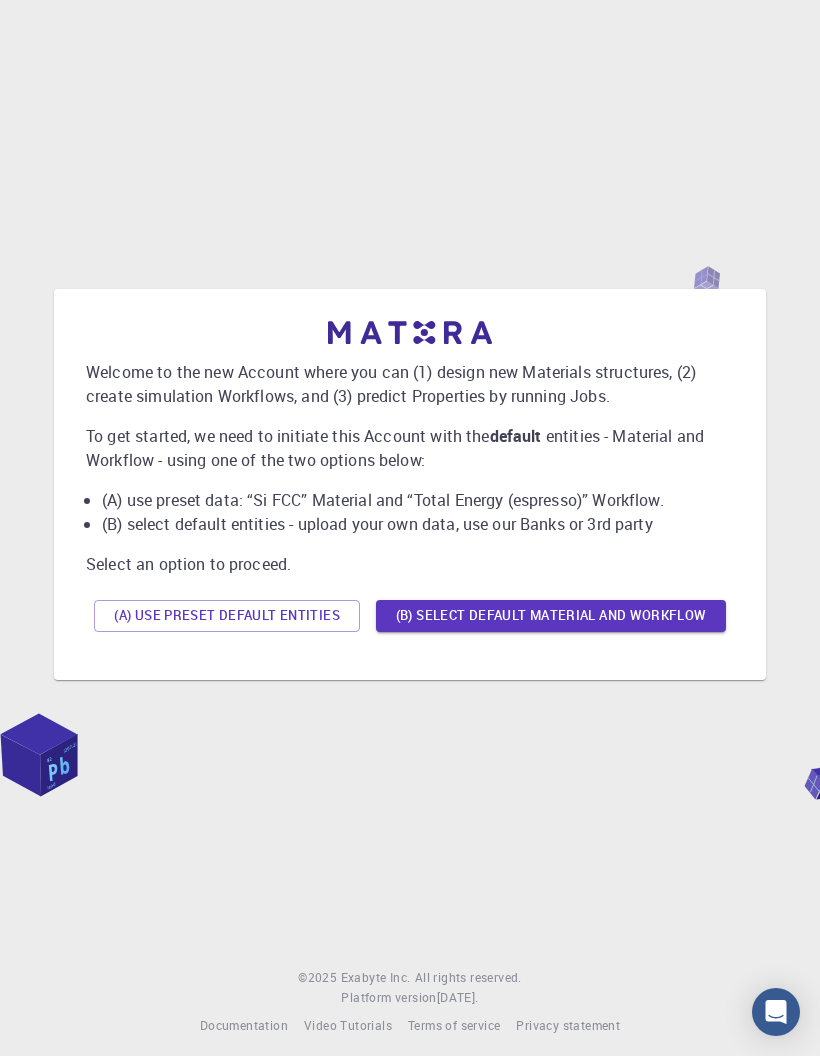 click on "(B) Select default material and workflow" at bounding box center (551, 616) 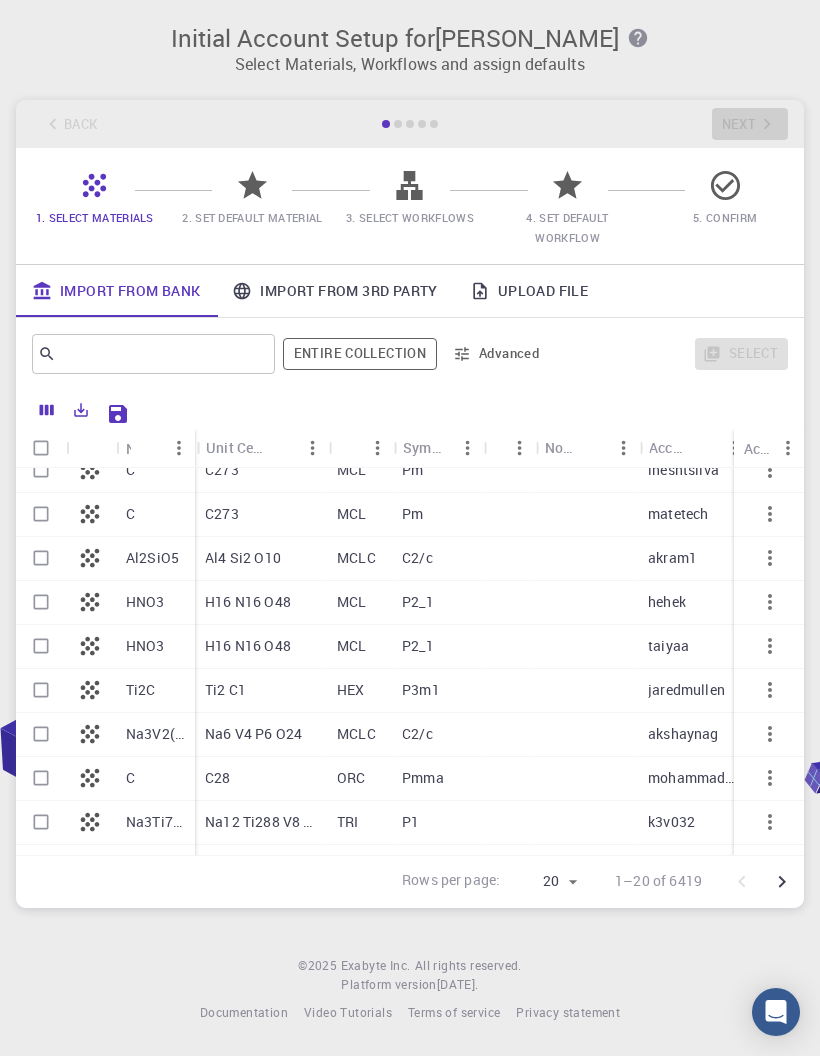 scroll, scrollTop: 413, scrollLeft: 78, axis: both 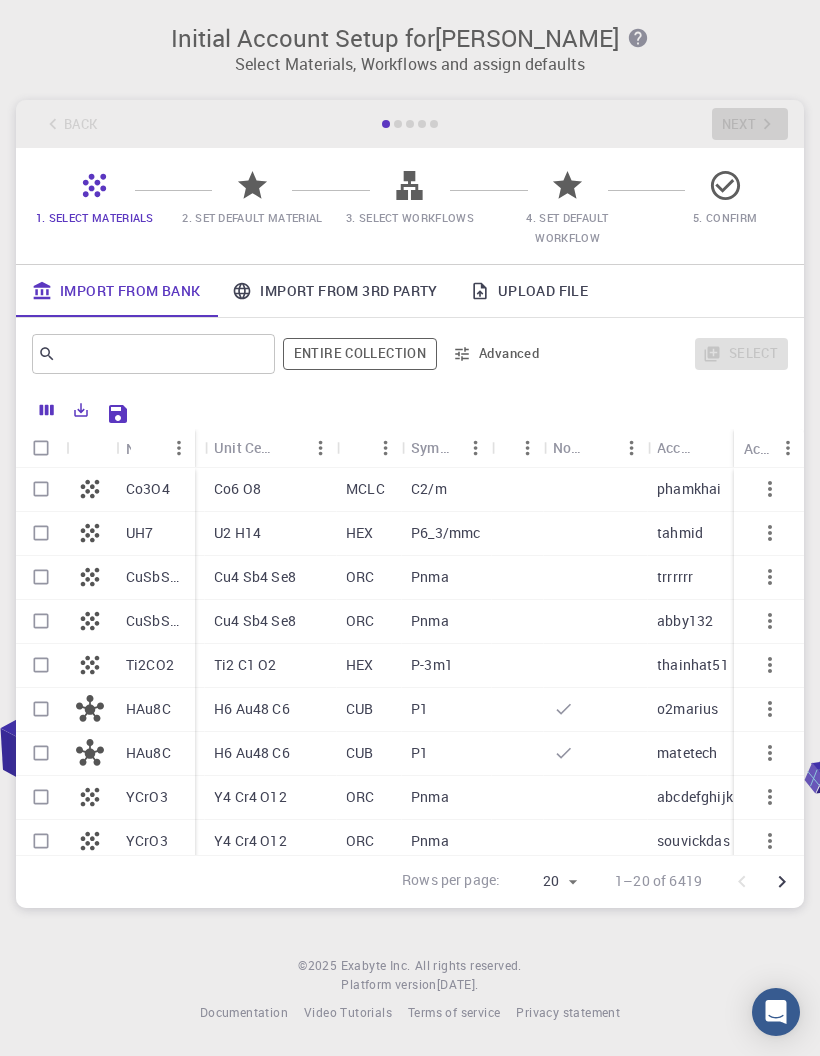 click on "Co3O4" at bounding box center (148, 489) 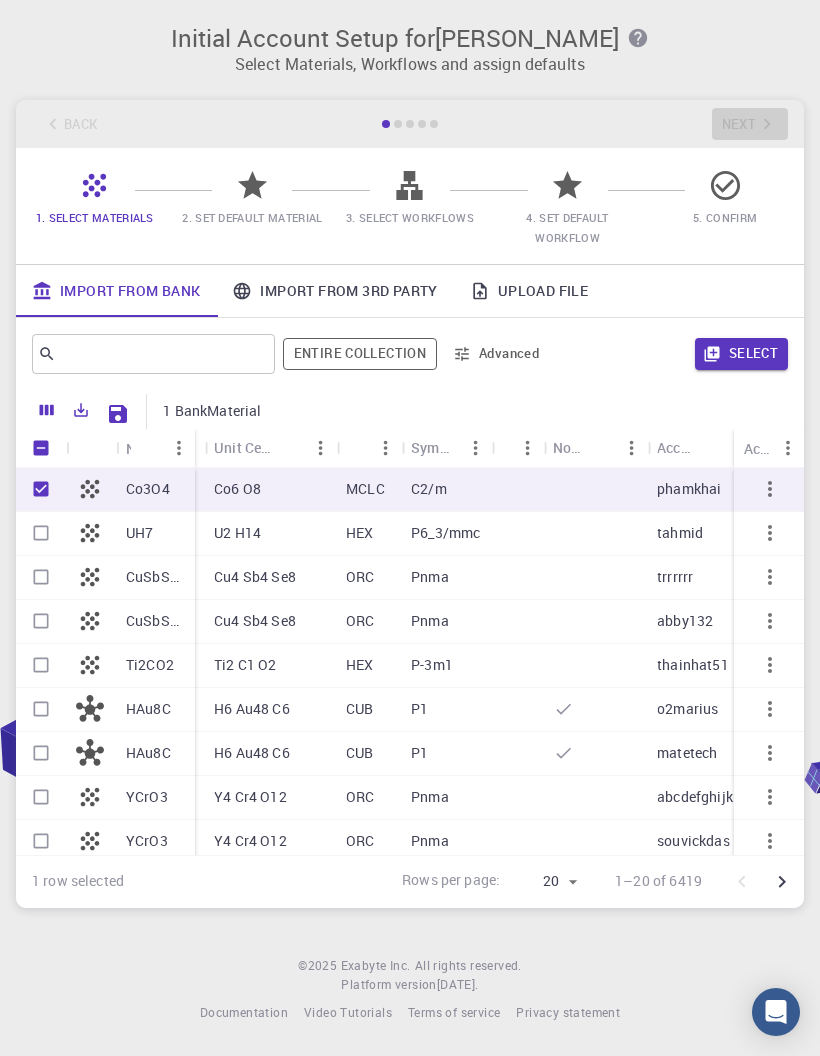 checkbox on "true" 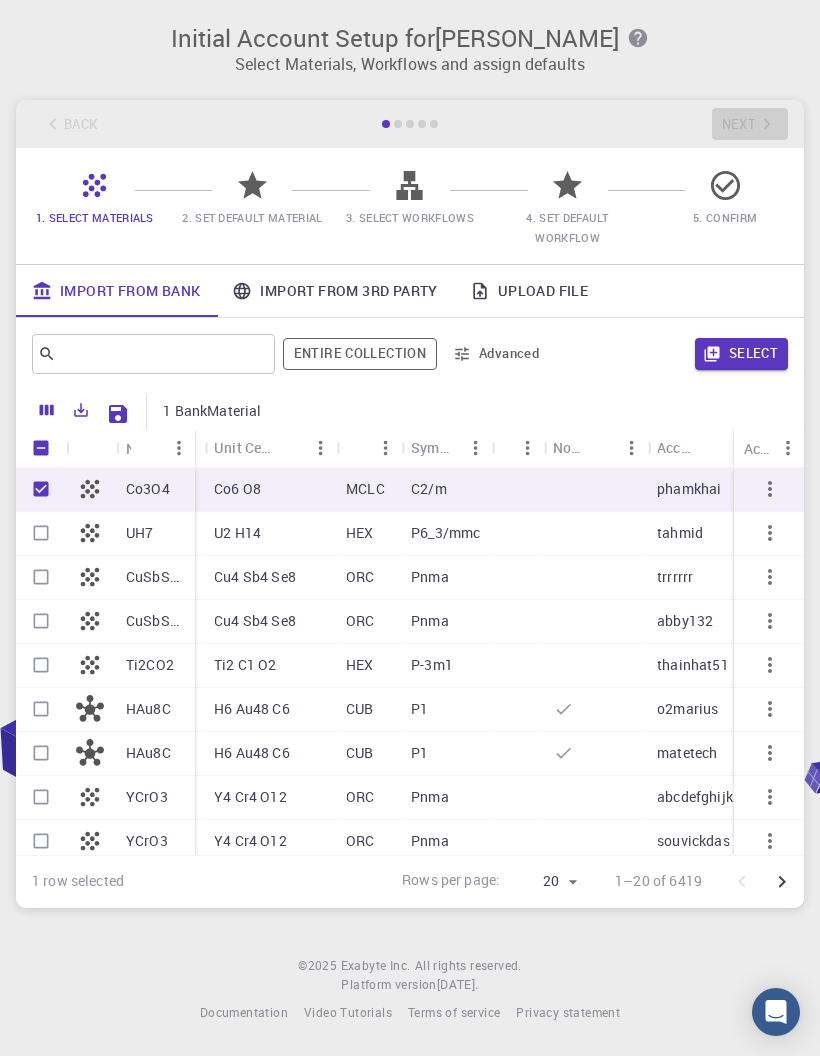click on "Select" at bounding box center [741, 354] 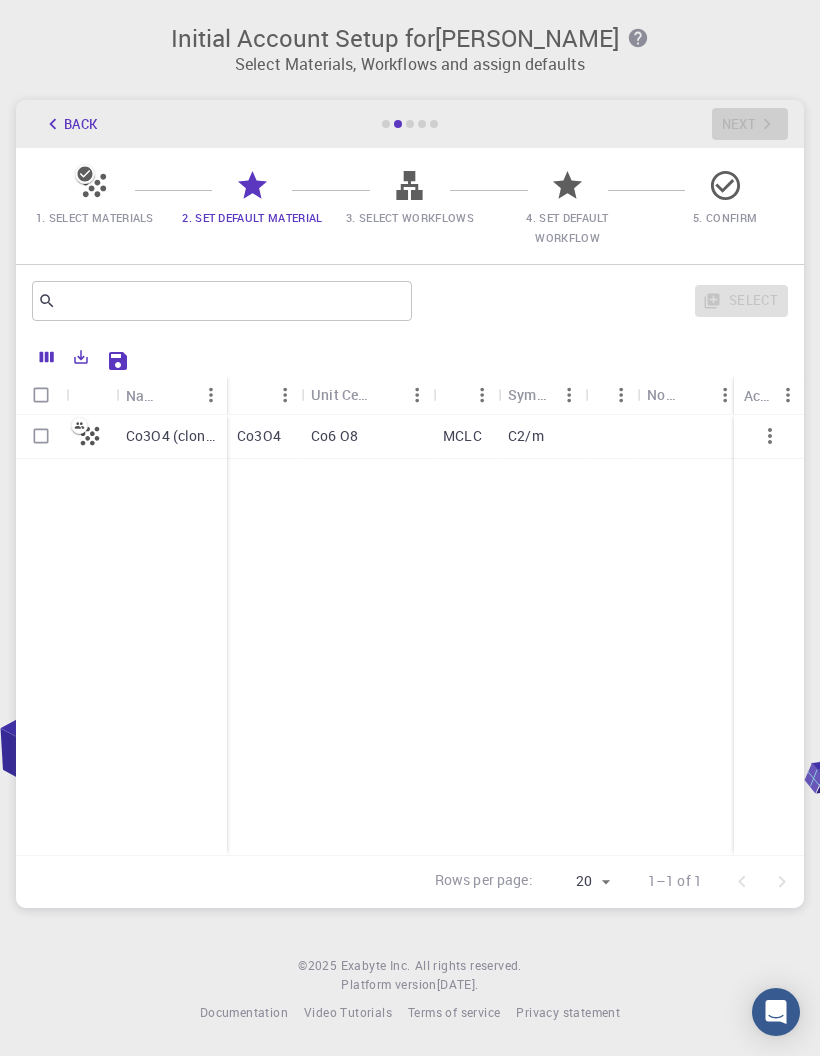 click at bounding box center (41, 436) 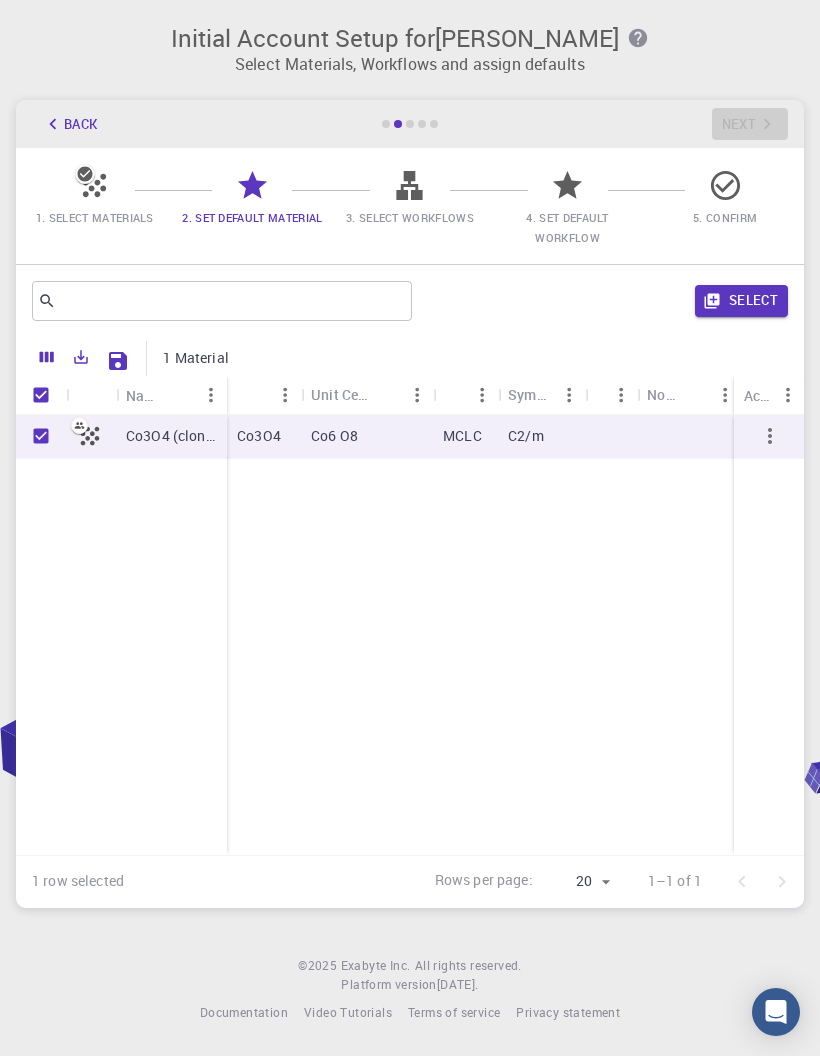 click on "​ Select" at bounding box center [410, 301] 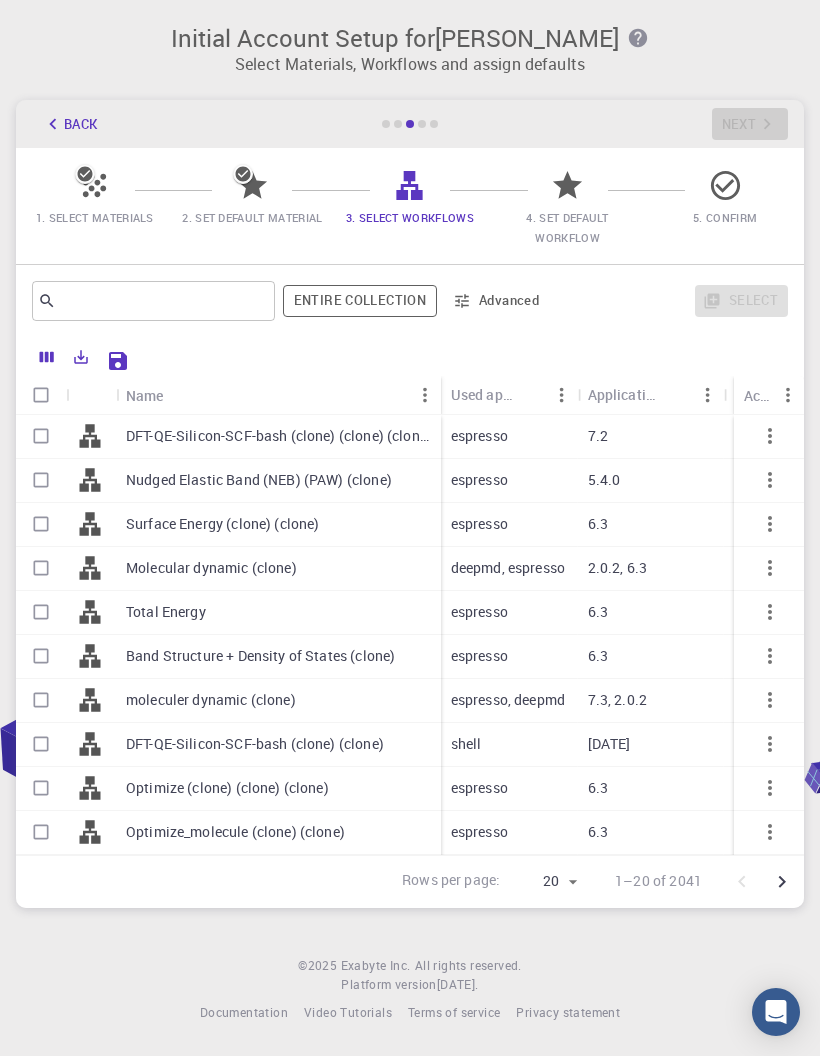 click on "Total Energy" at bounding box center [166, 612] 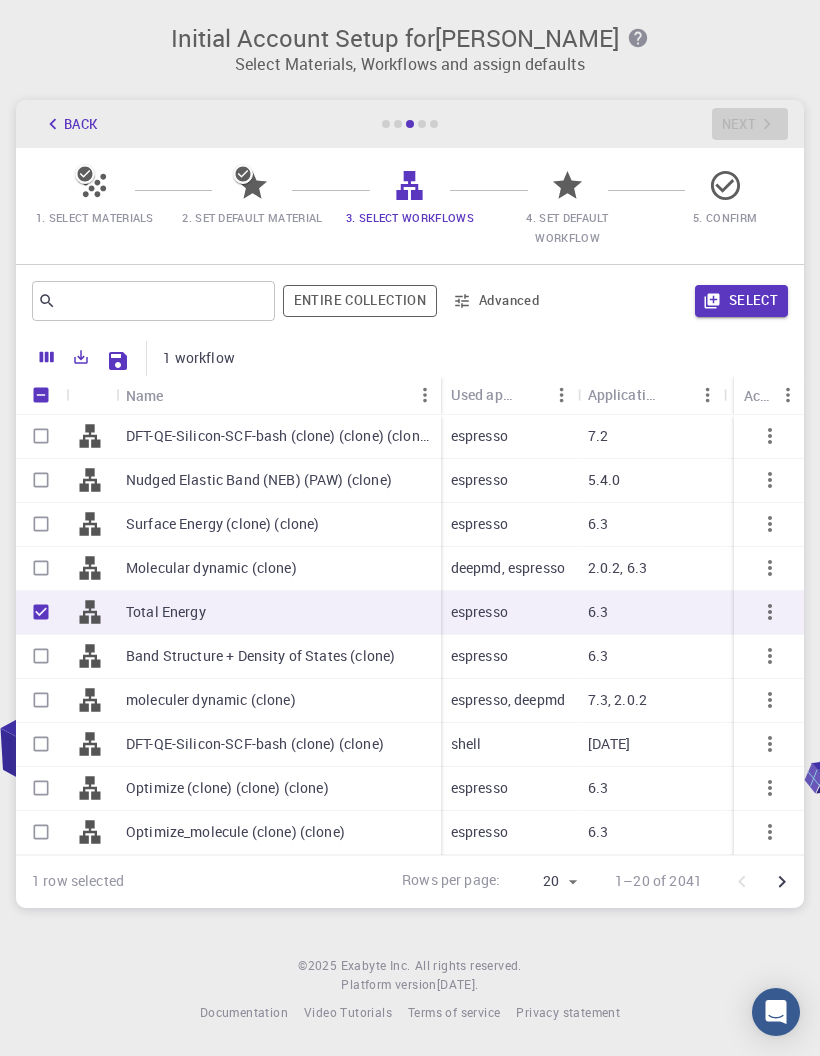 checkbox on "true" 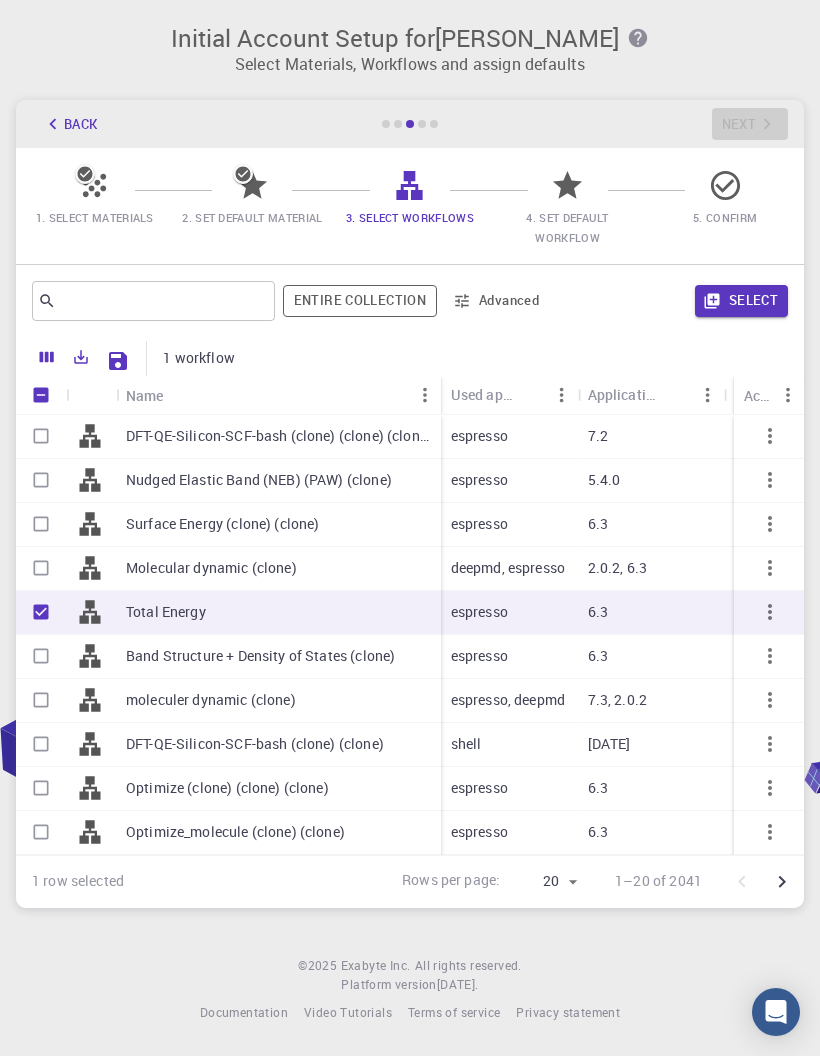 click on "Select" at bounding box center [741, 301] 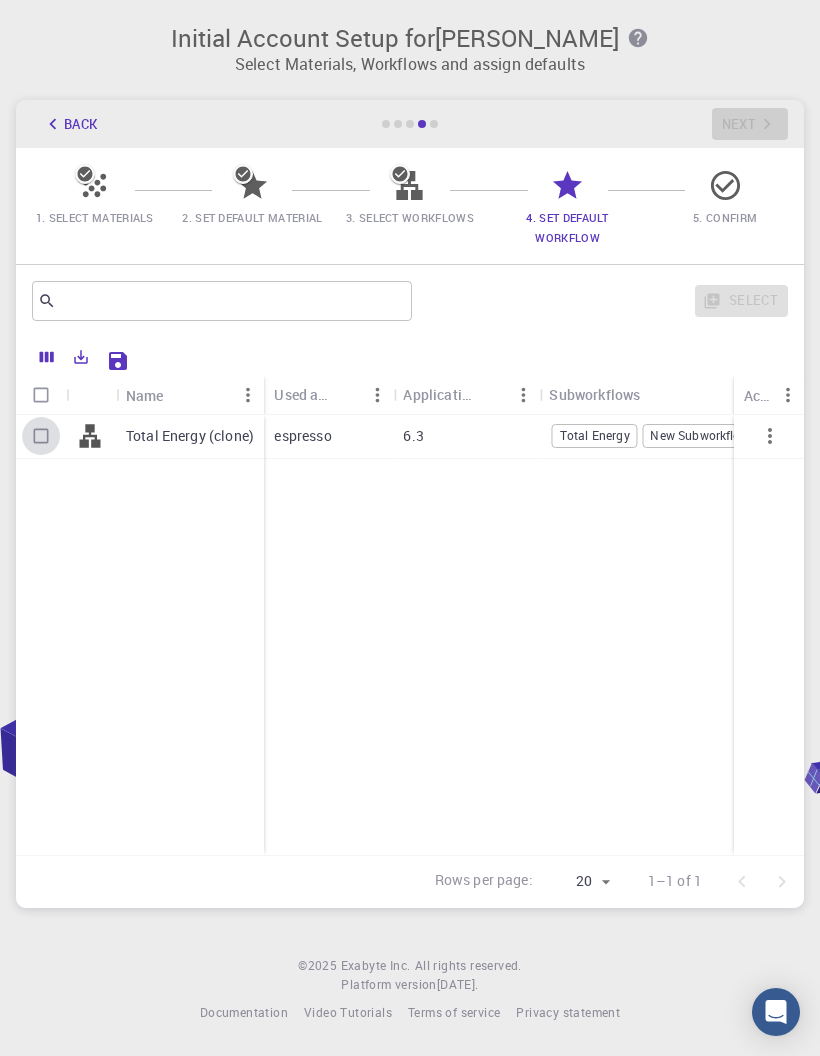 click at bounding box center [41, 436] 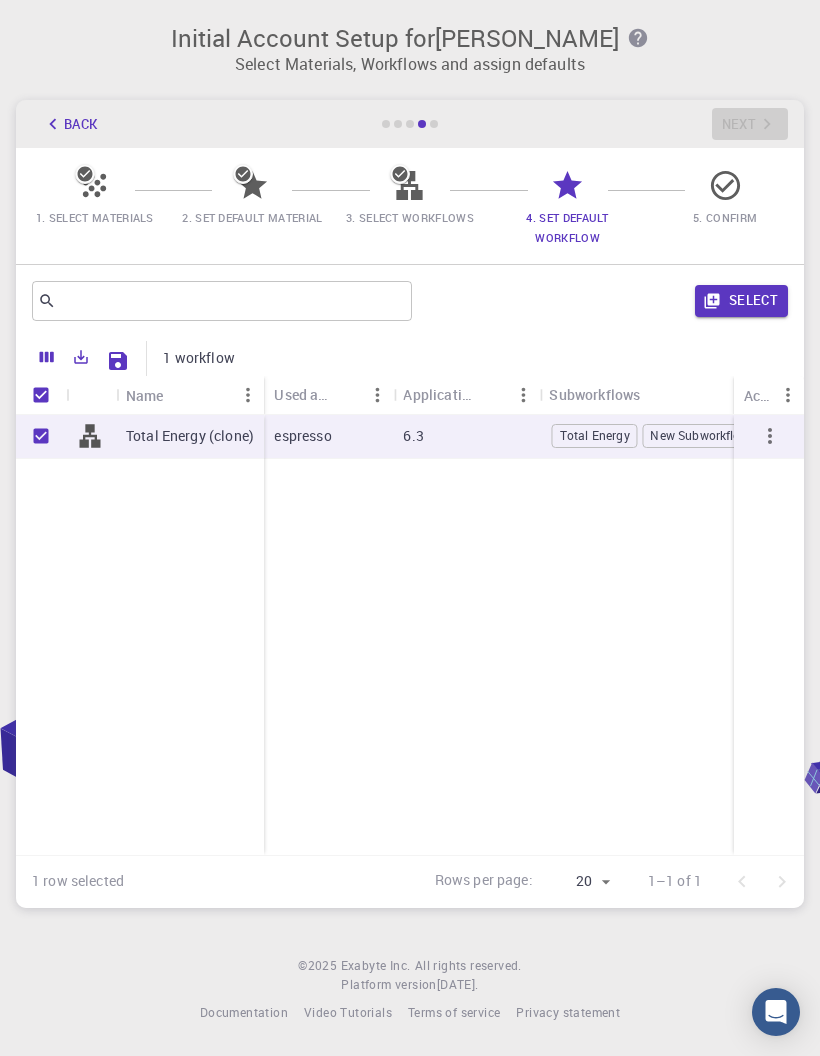 click on "Select" at bounding box center (741, 301) 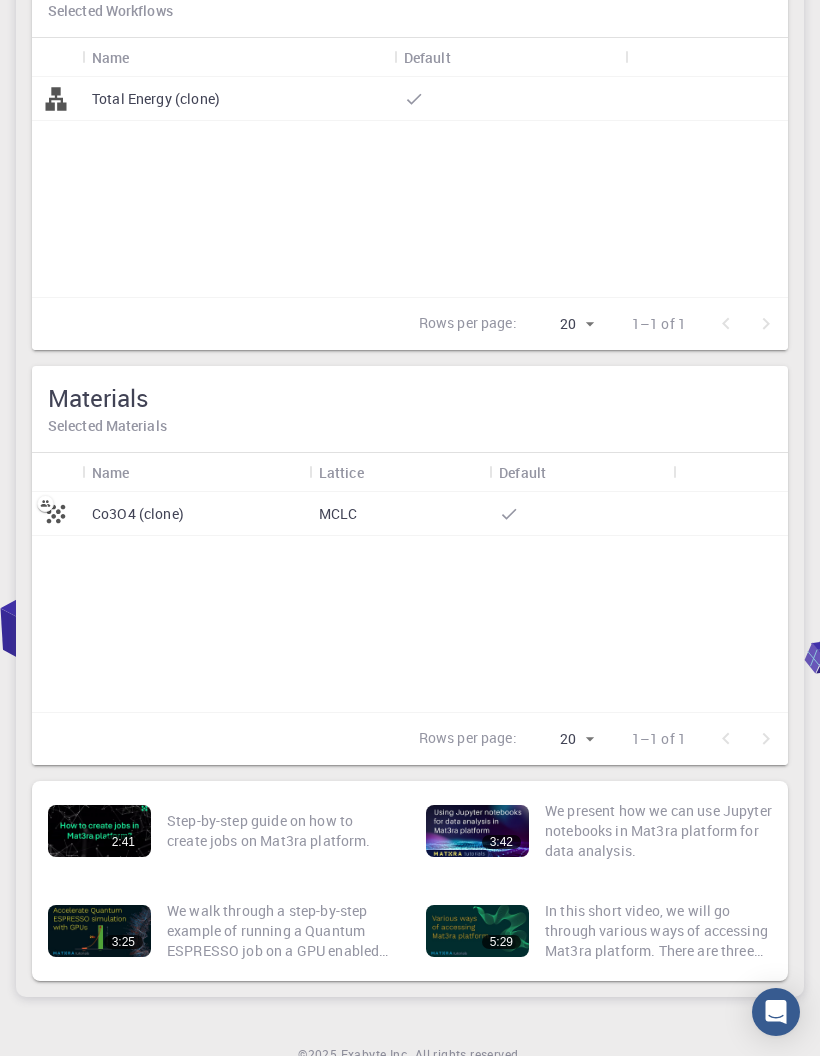 scroll, scrollTop: 0, scrollLeft: 0, axis: both 